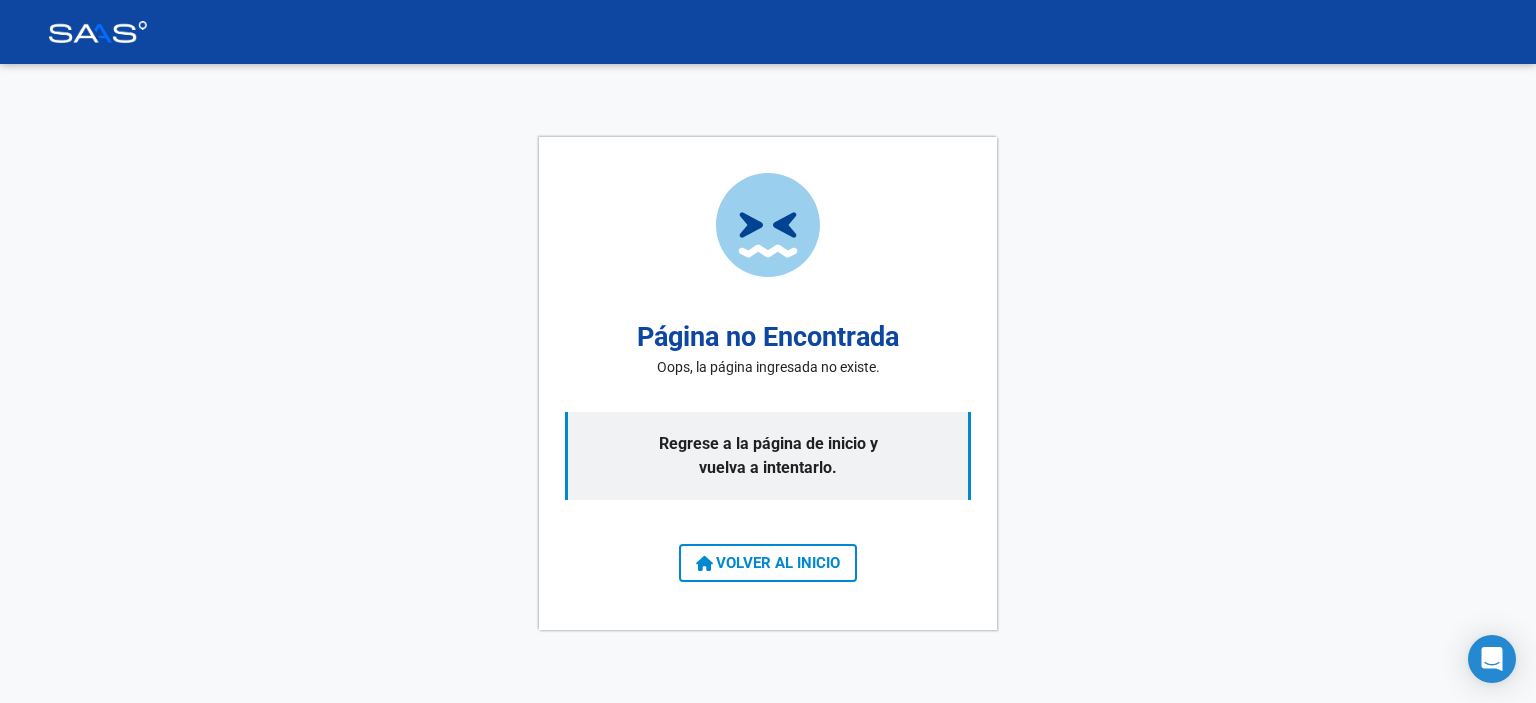 scroll, scrollTop: 0, scrollLeft: 0, axis: both 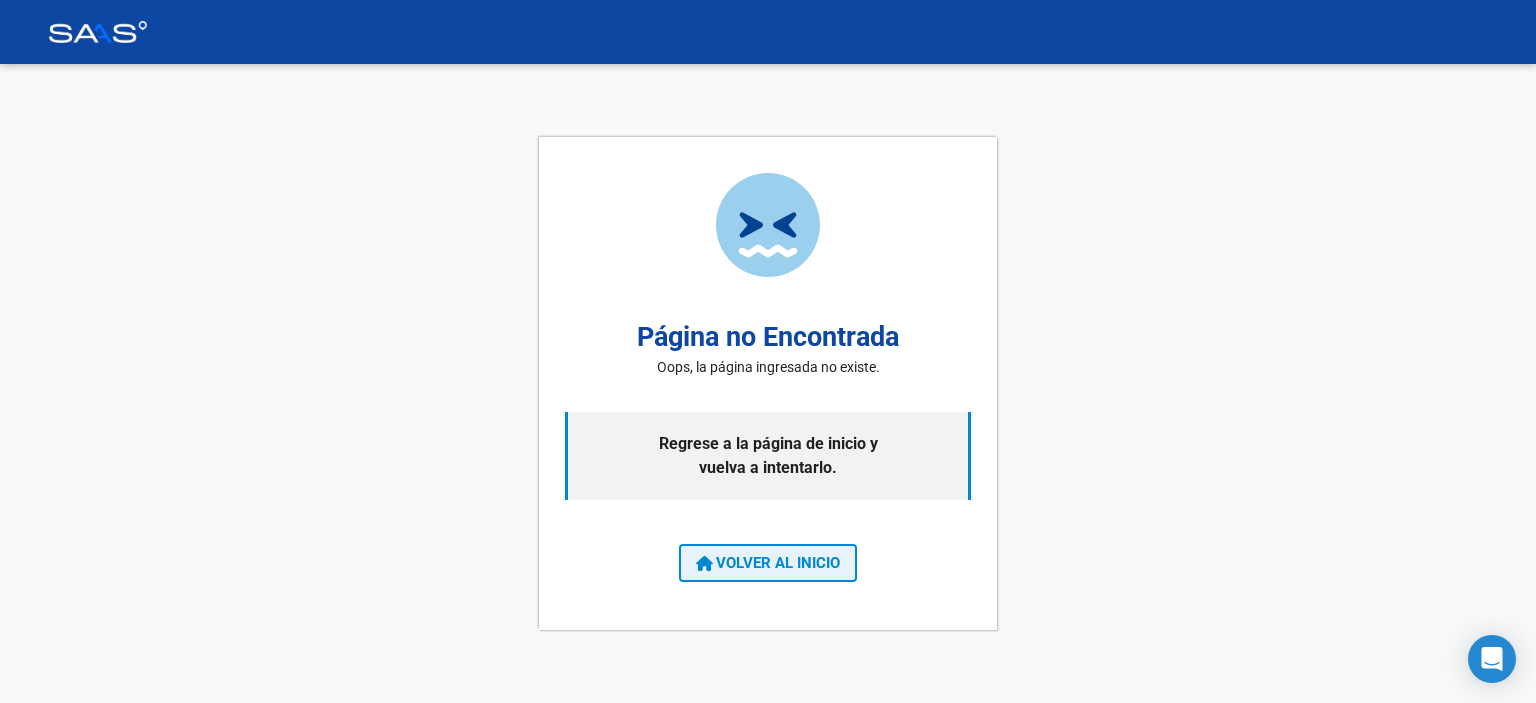 click on "VOLVER AL INICIO" 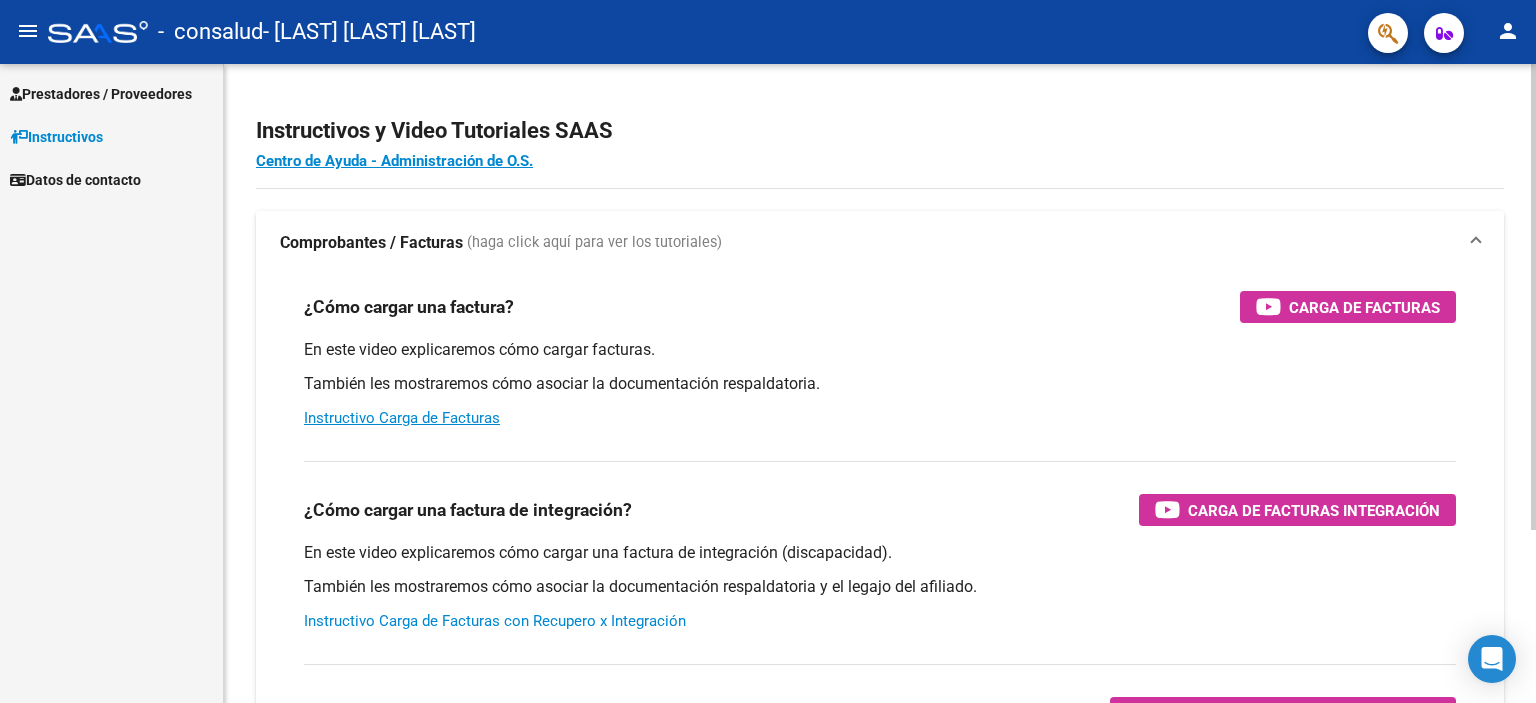 click on "Instructivo Carga de Facturas con Recupero x Integración" at bounding box center [495, 621] 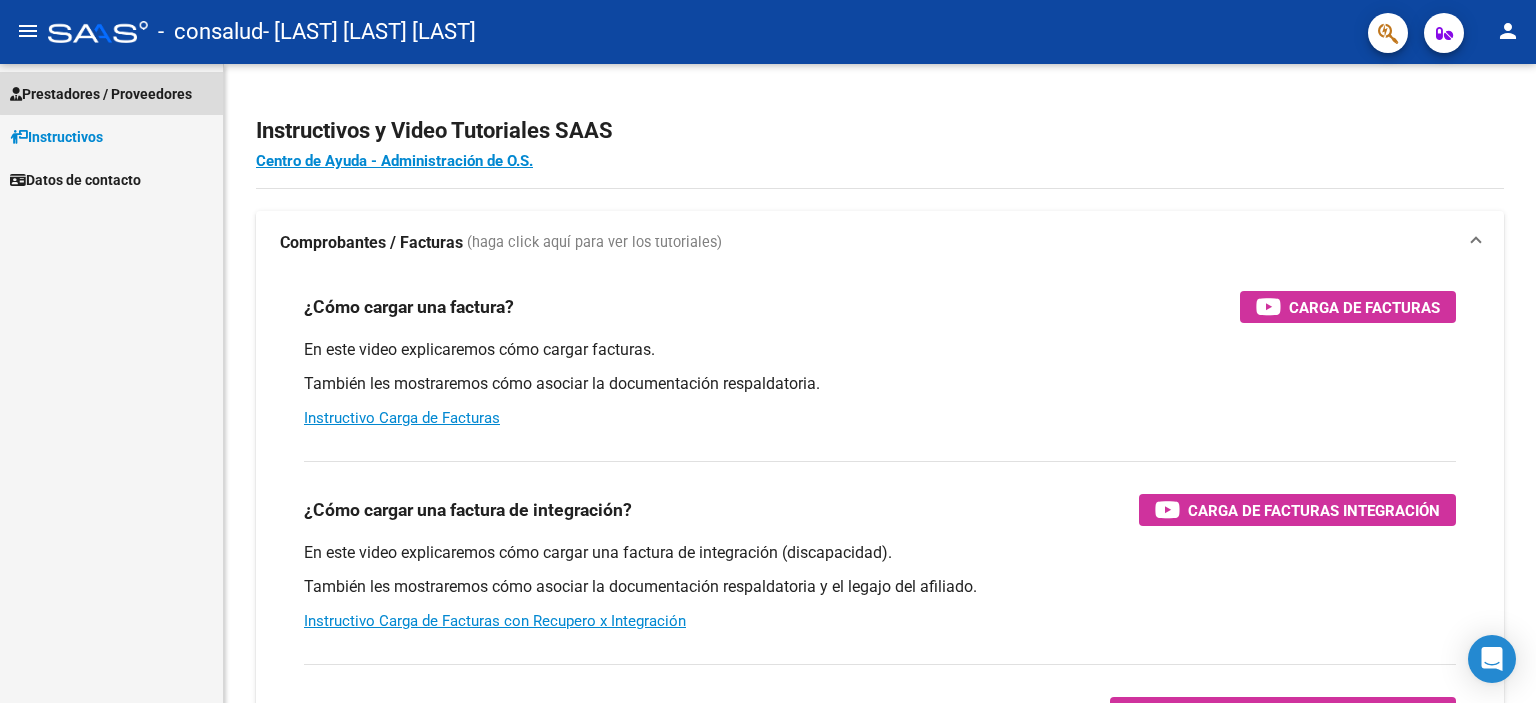 click on "Prestadores / Proveedores" at bounding box center (101, 94) 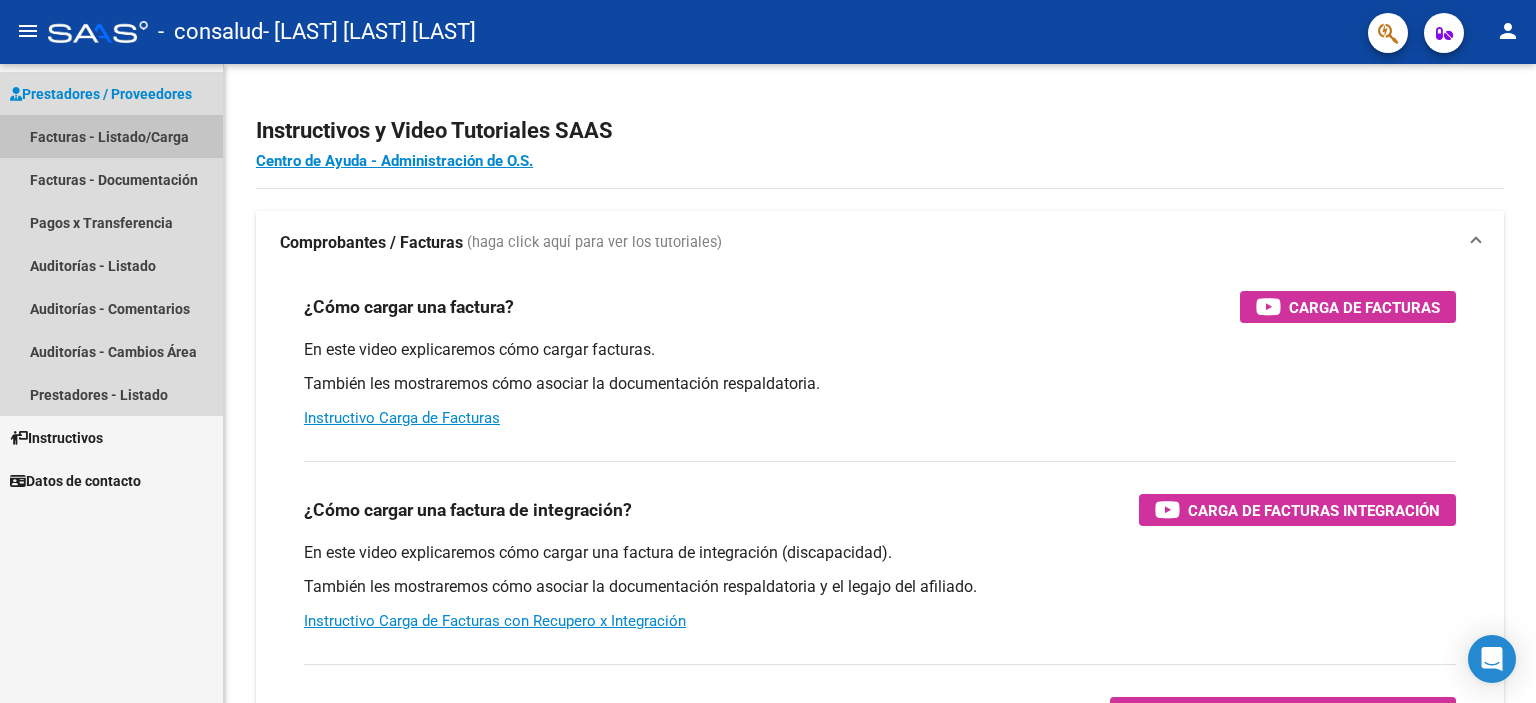 click on "Facturas - Listado/Carga" at bounding box center [111, 136] 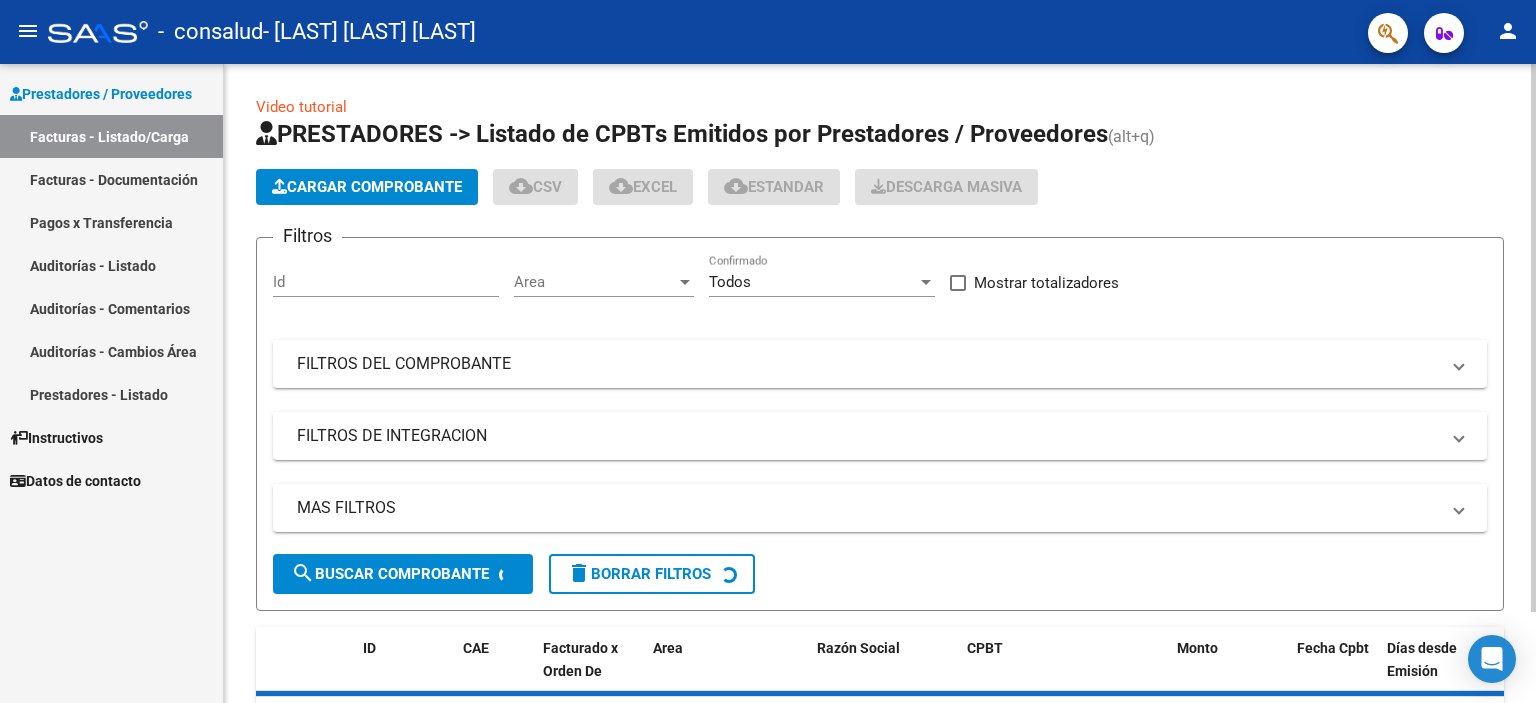click on "Cargar Comprobante" 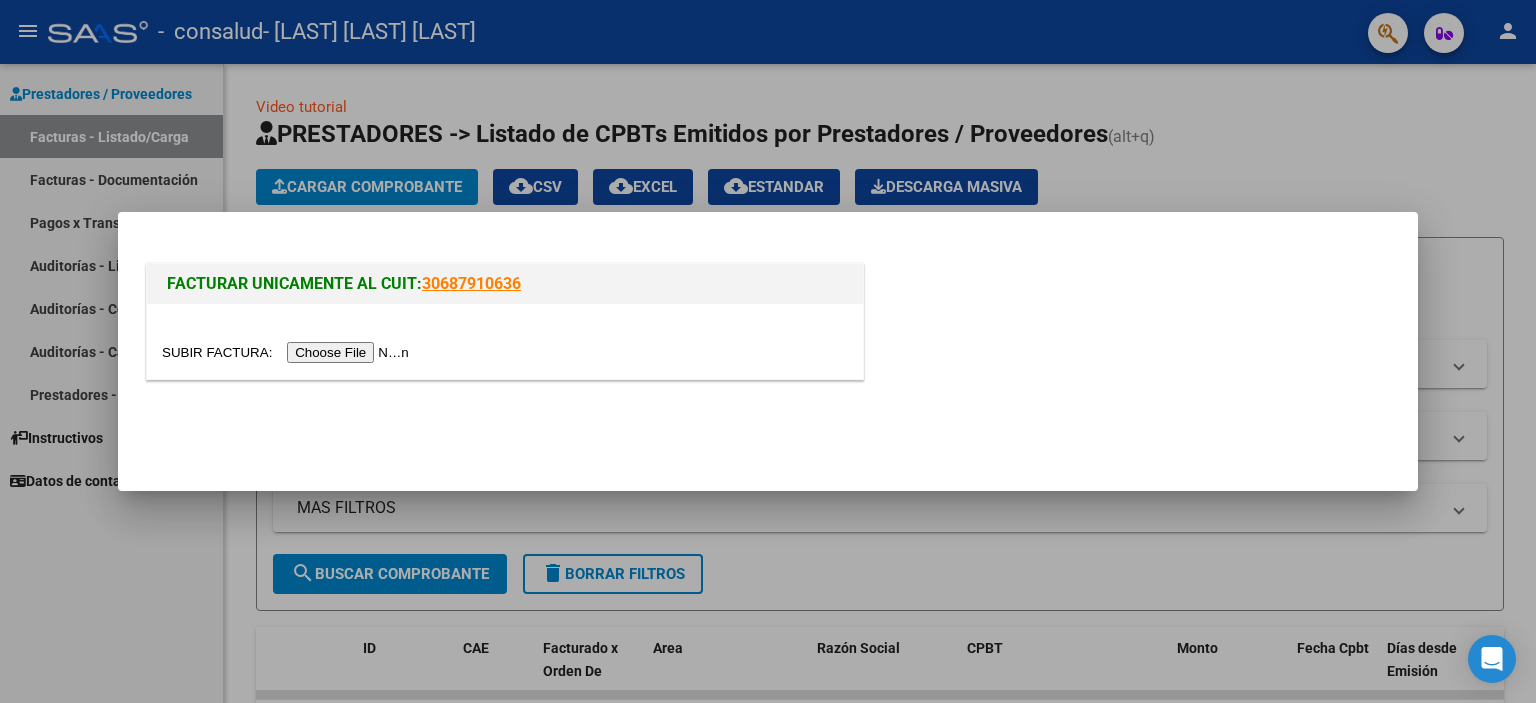 click at bounding box center (288, 352) 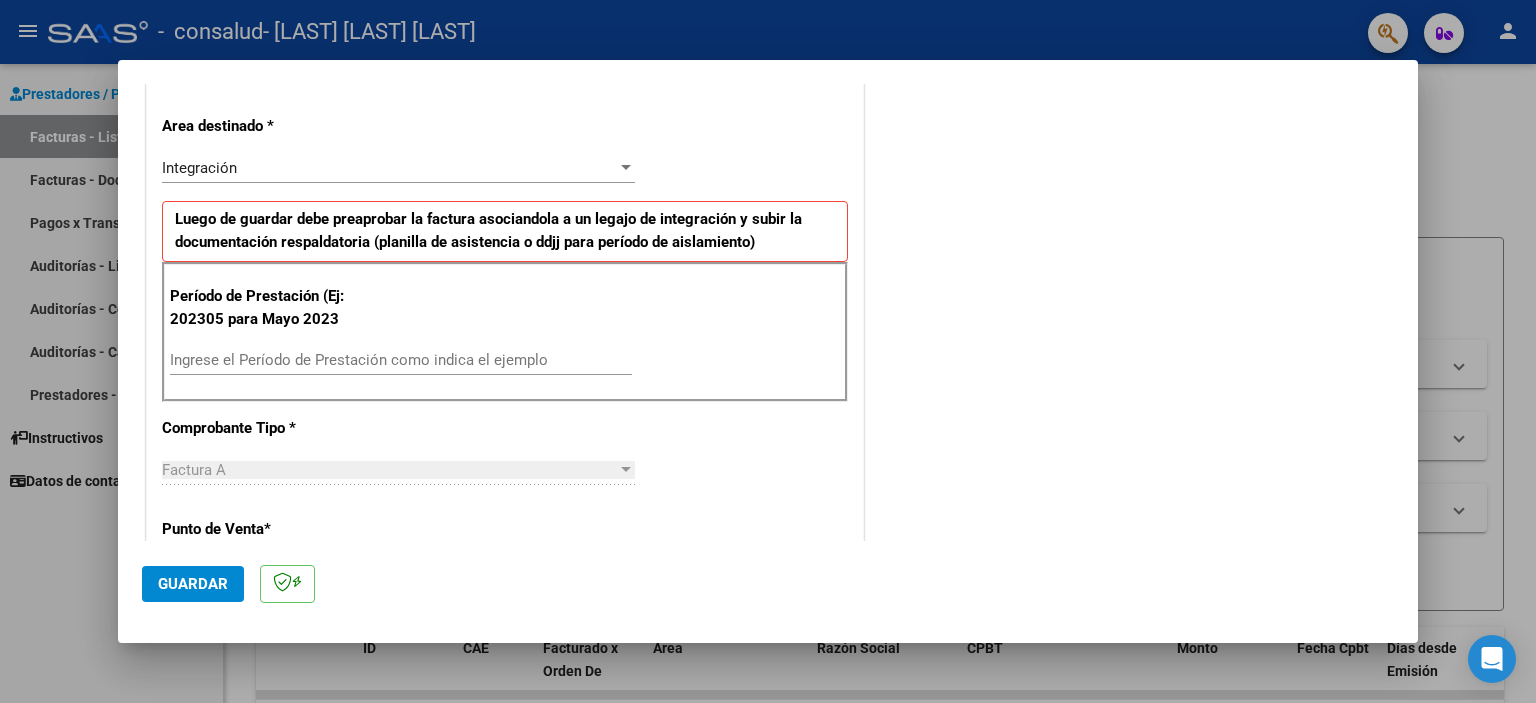 scroll, scrollTop: 400, scrollLeft: 0, axis: vertical 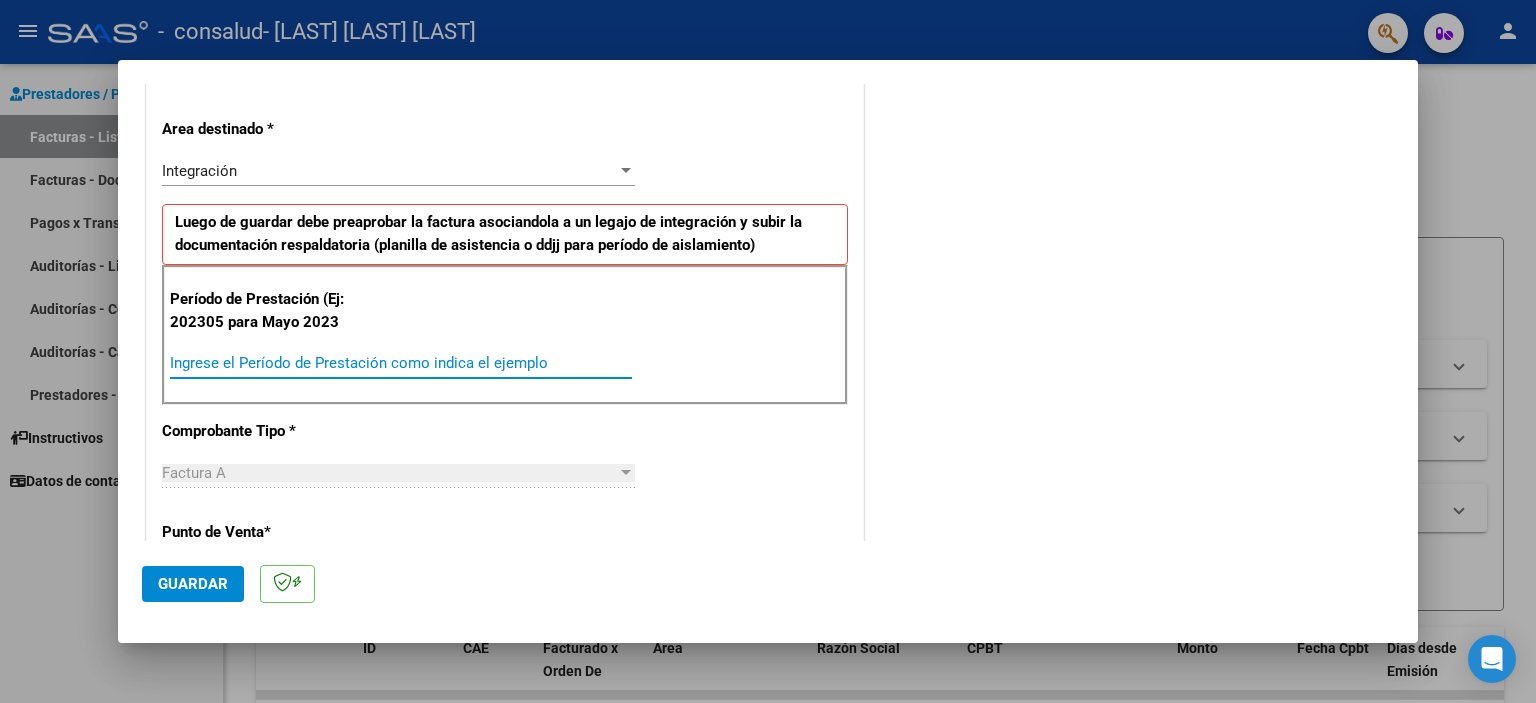 click on "Ingrese el Período de Prestación como indica el ejemplo" at bounding box center (401, 363) 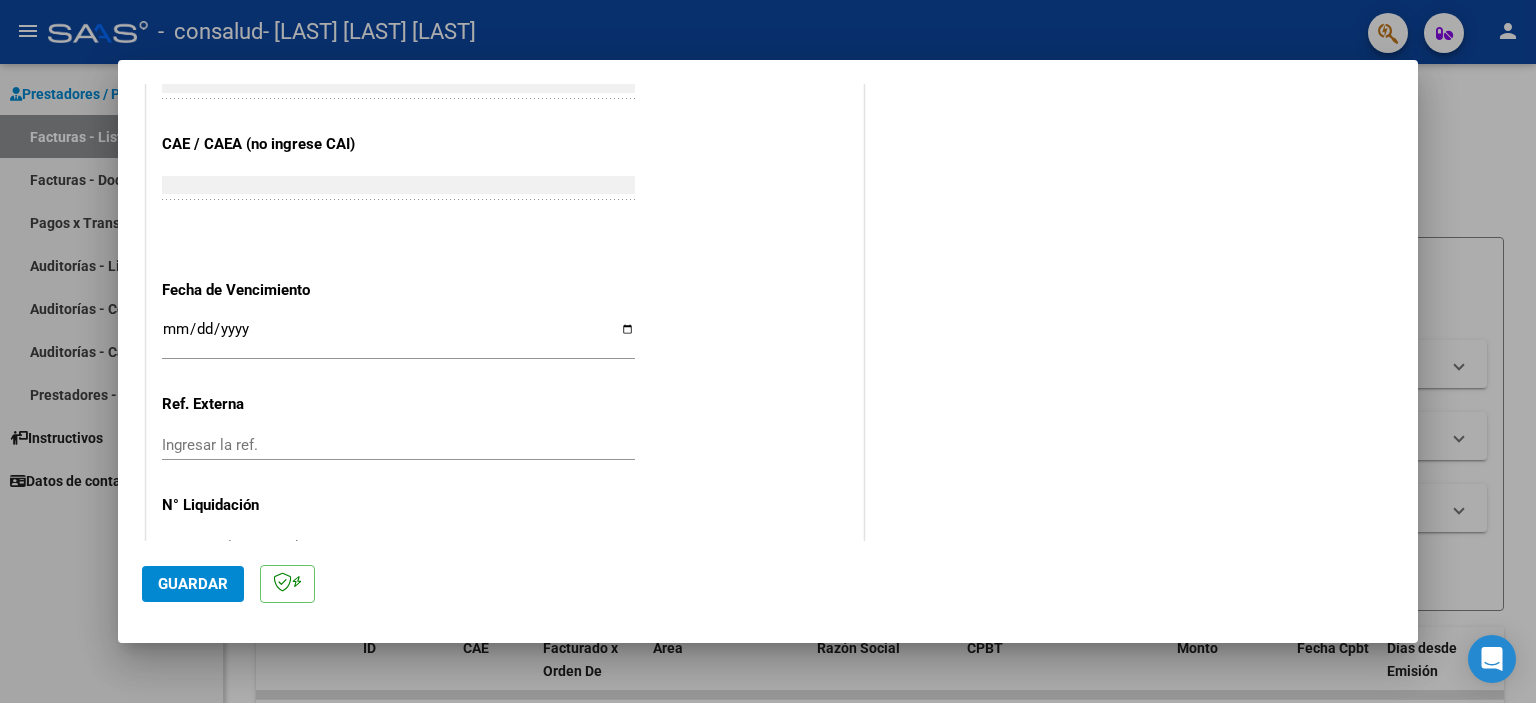 scroll, scrollTop: 1212, scrollLeft: 0, axis: vertical 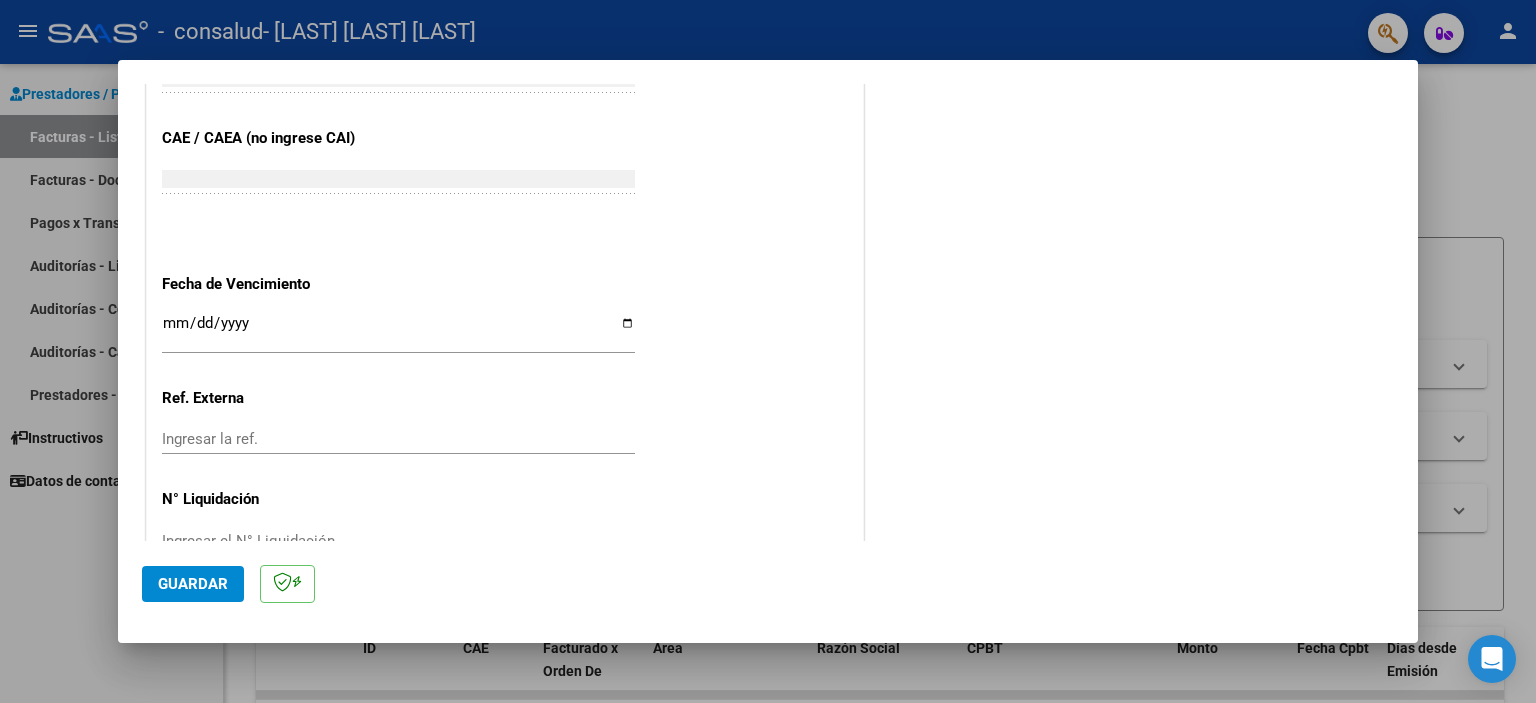 type on "202507" 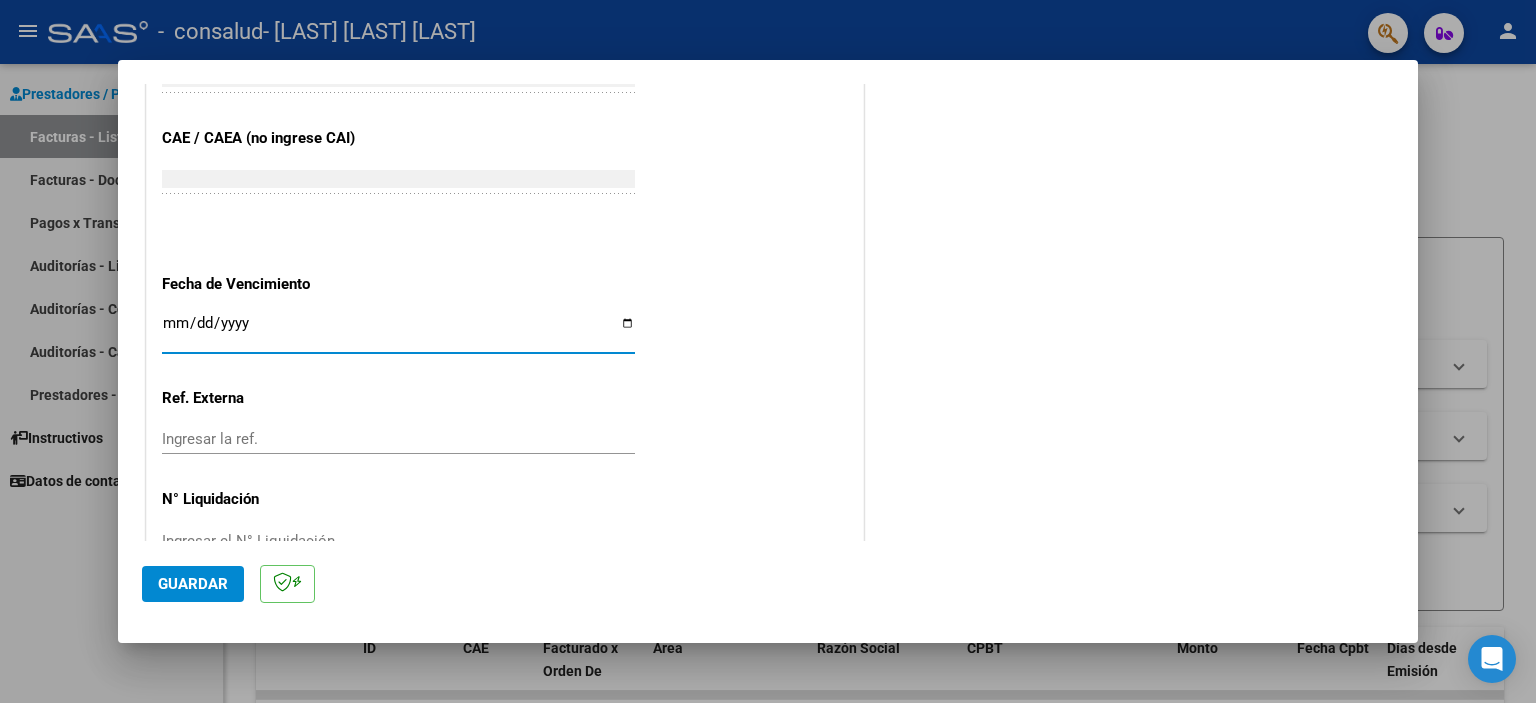click on "Ingresar la fecha" at bounding box center (398, 331) 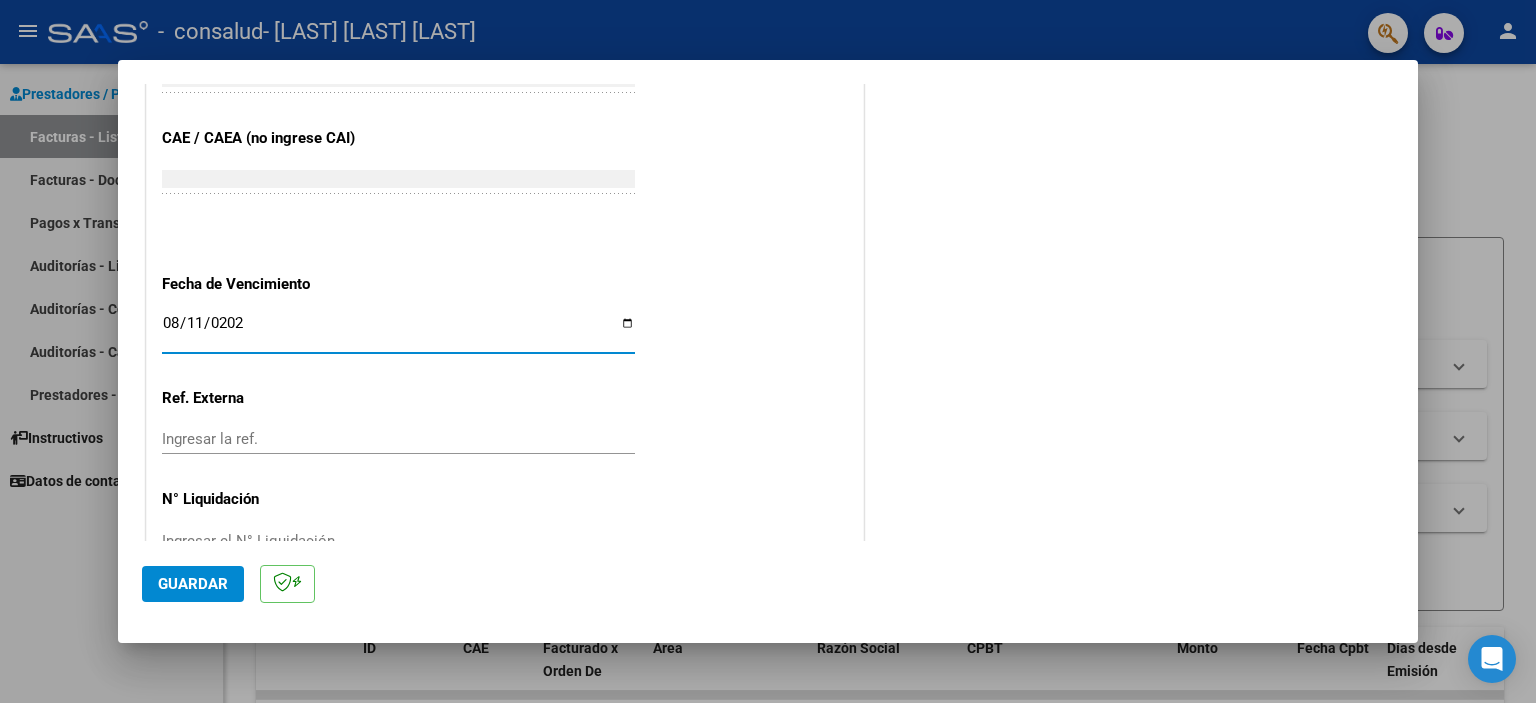 type on "2025-08-11" 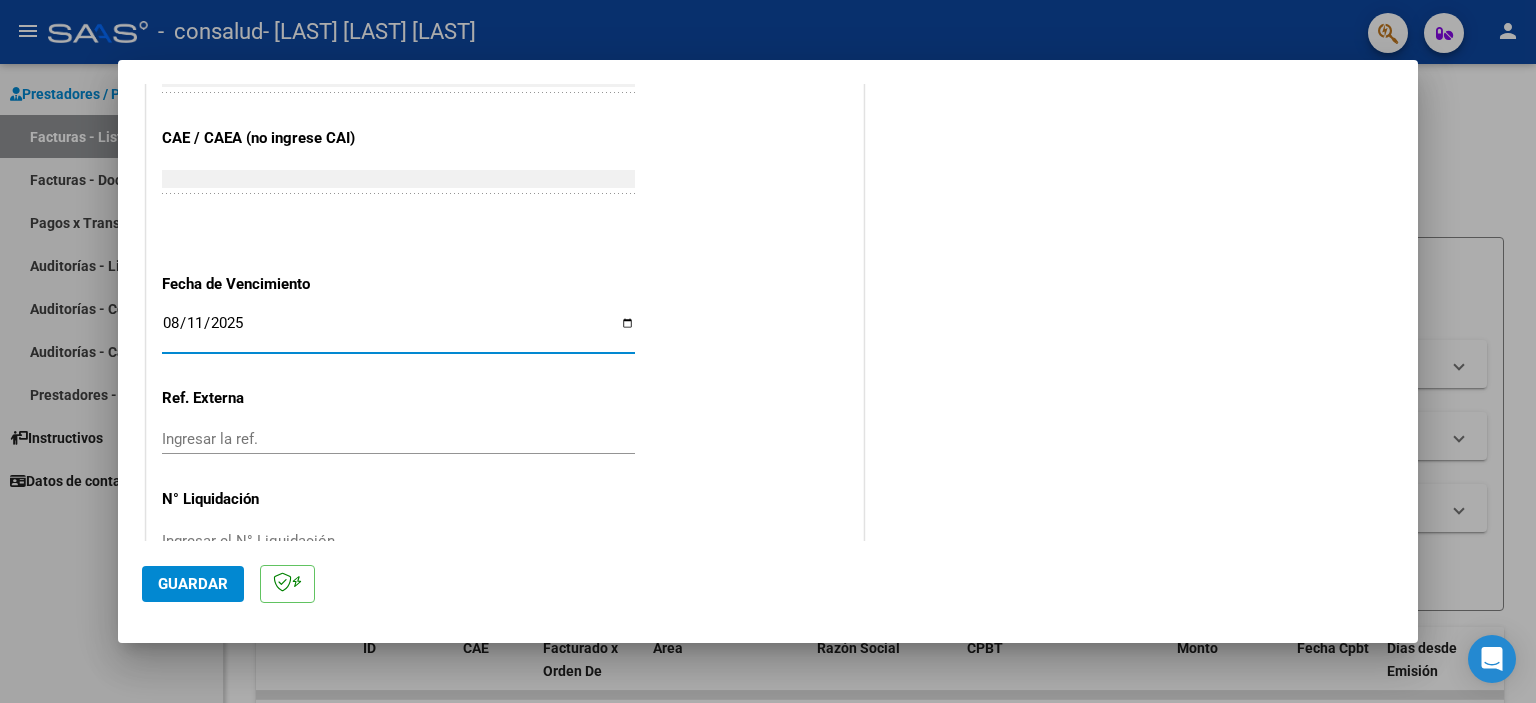 click on "Ingresar la ref." at bounding box center (398, 439) 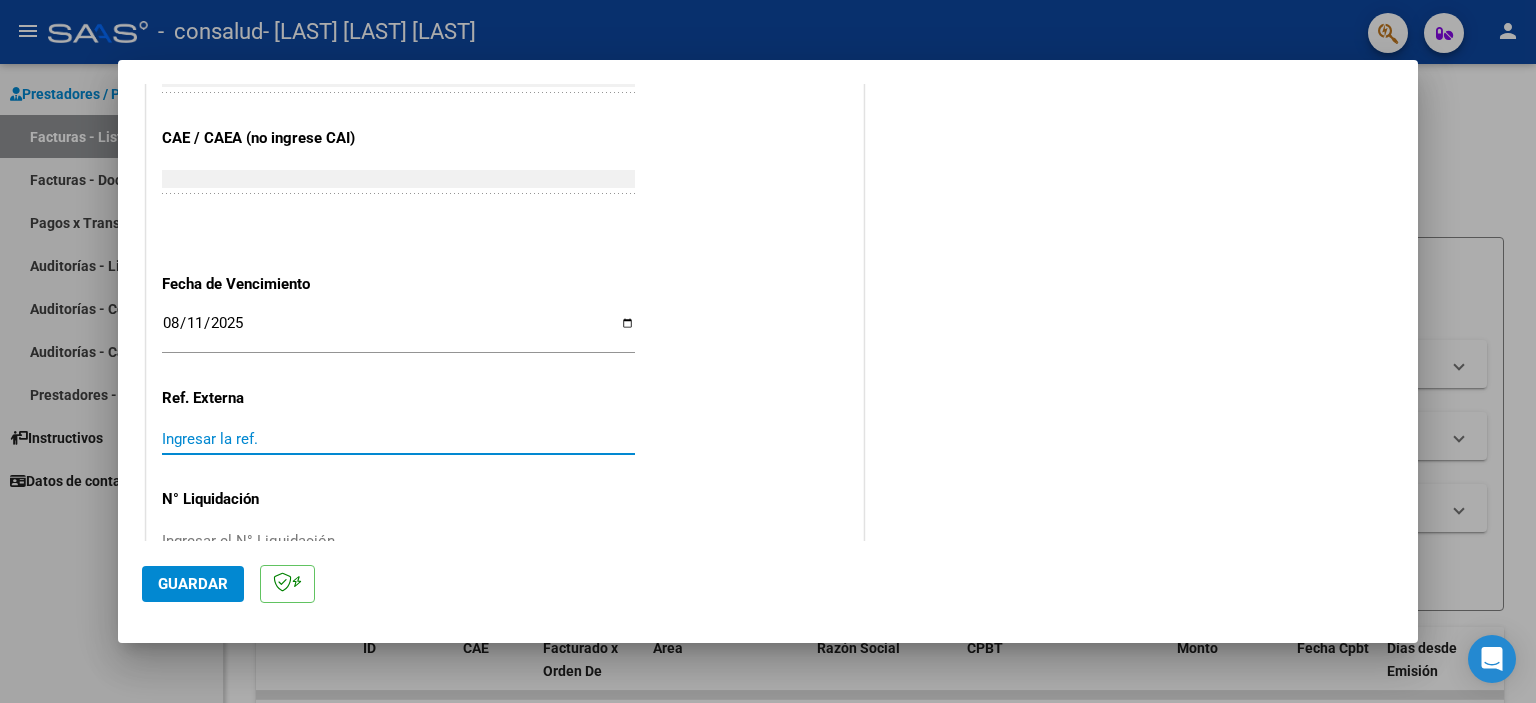 scroll, scrollTop: 1263, scrollLeft: 0, axis: vertical 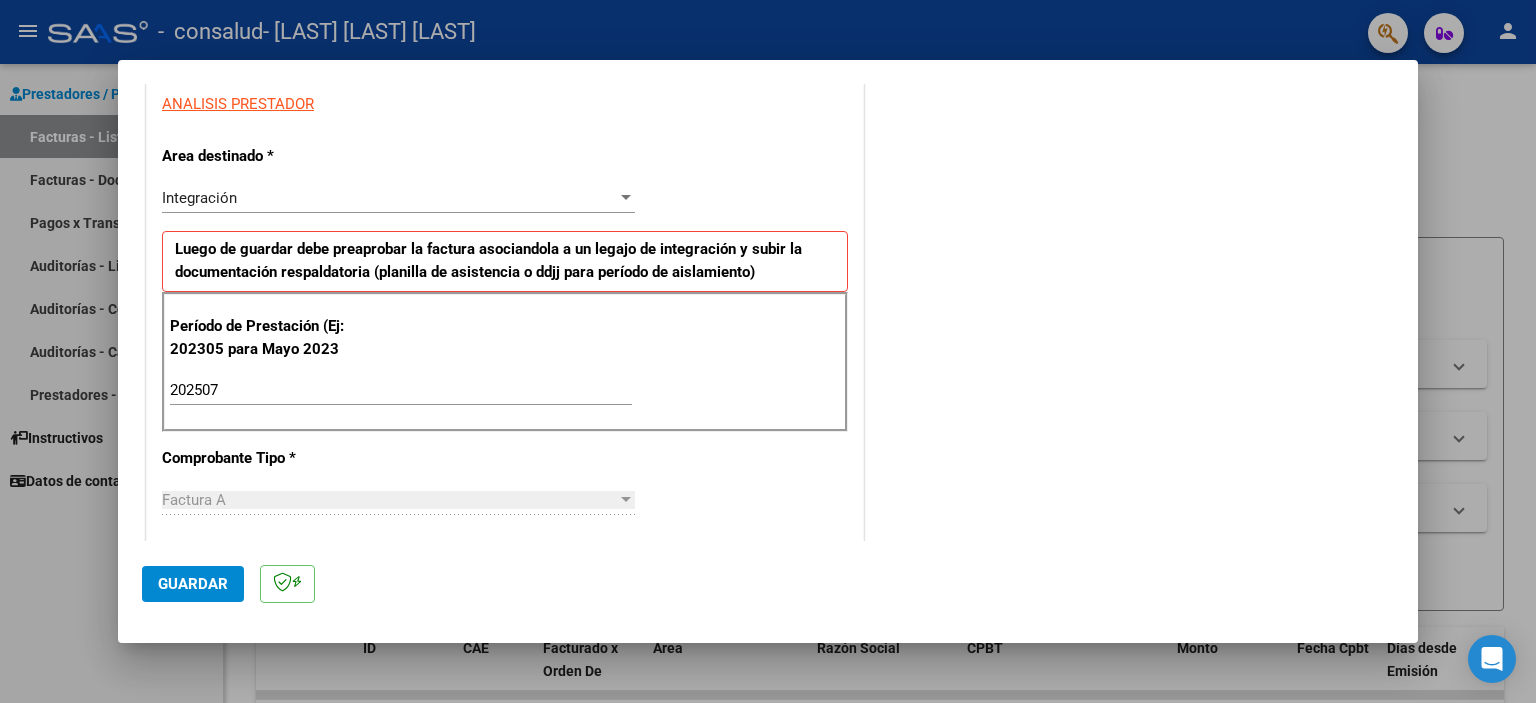 click at bounding box center (626, 198) 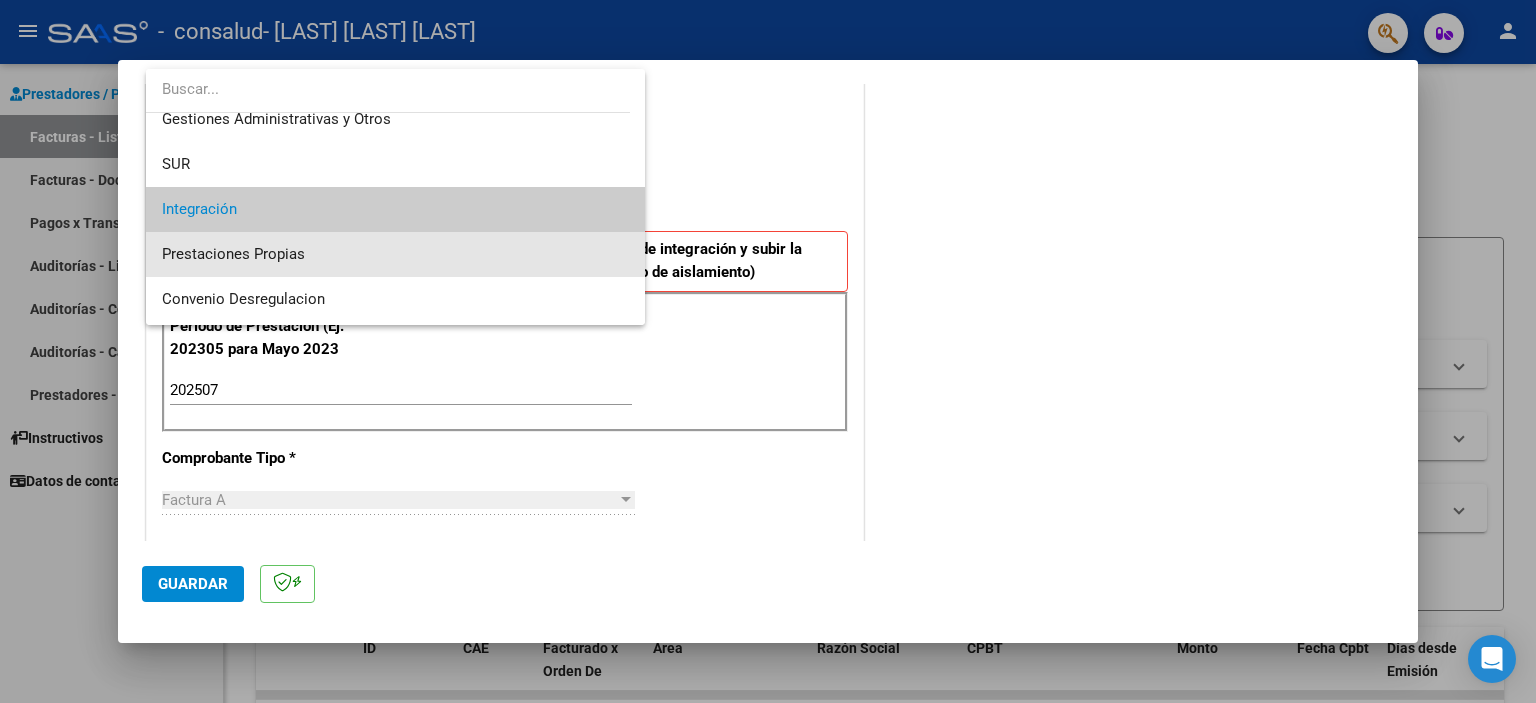 scroll, scrollTop: 38, scrollLeft: 0, axis: vertical 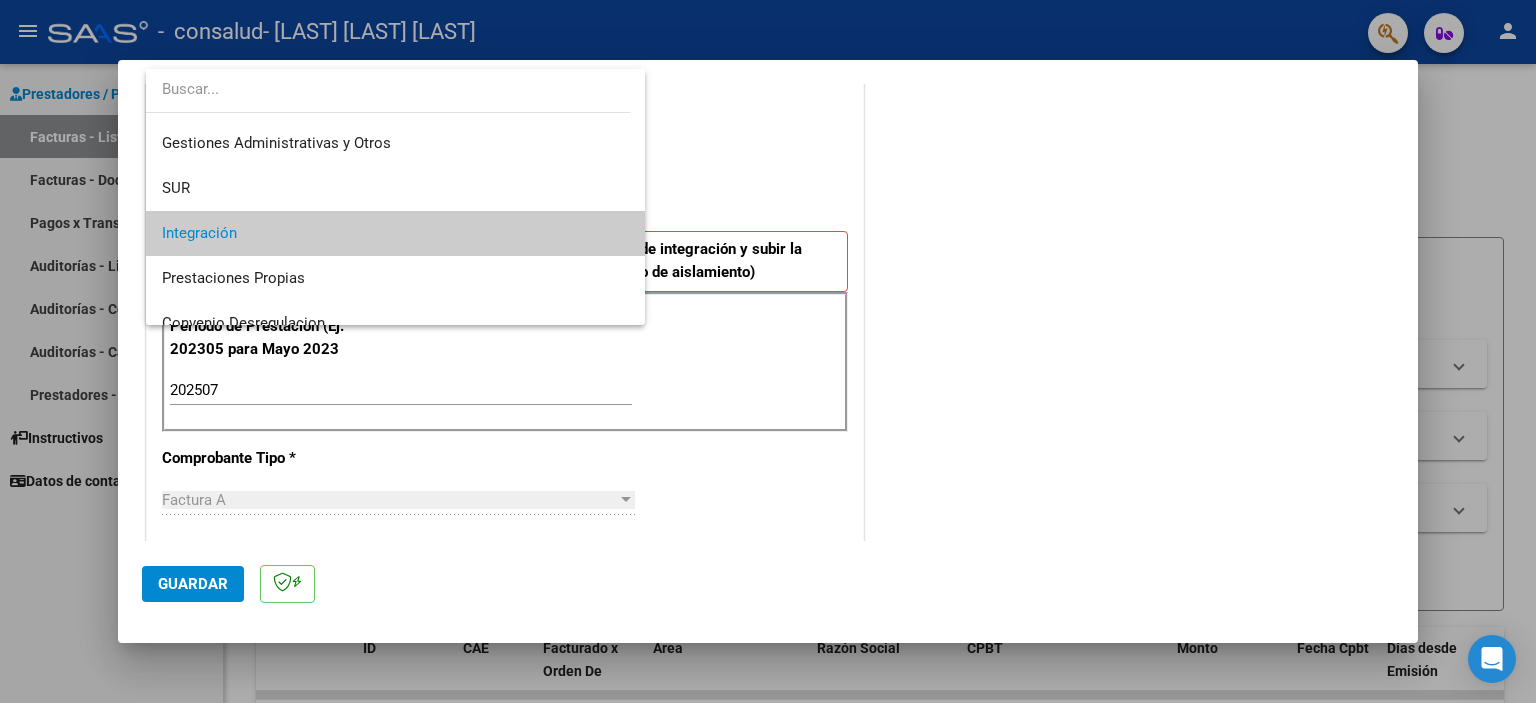 click on "Integración" at bounding box center (199, 233) 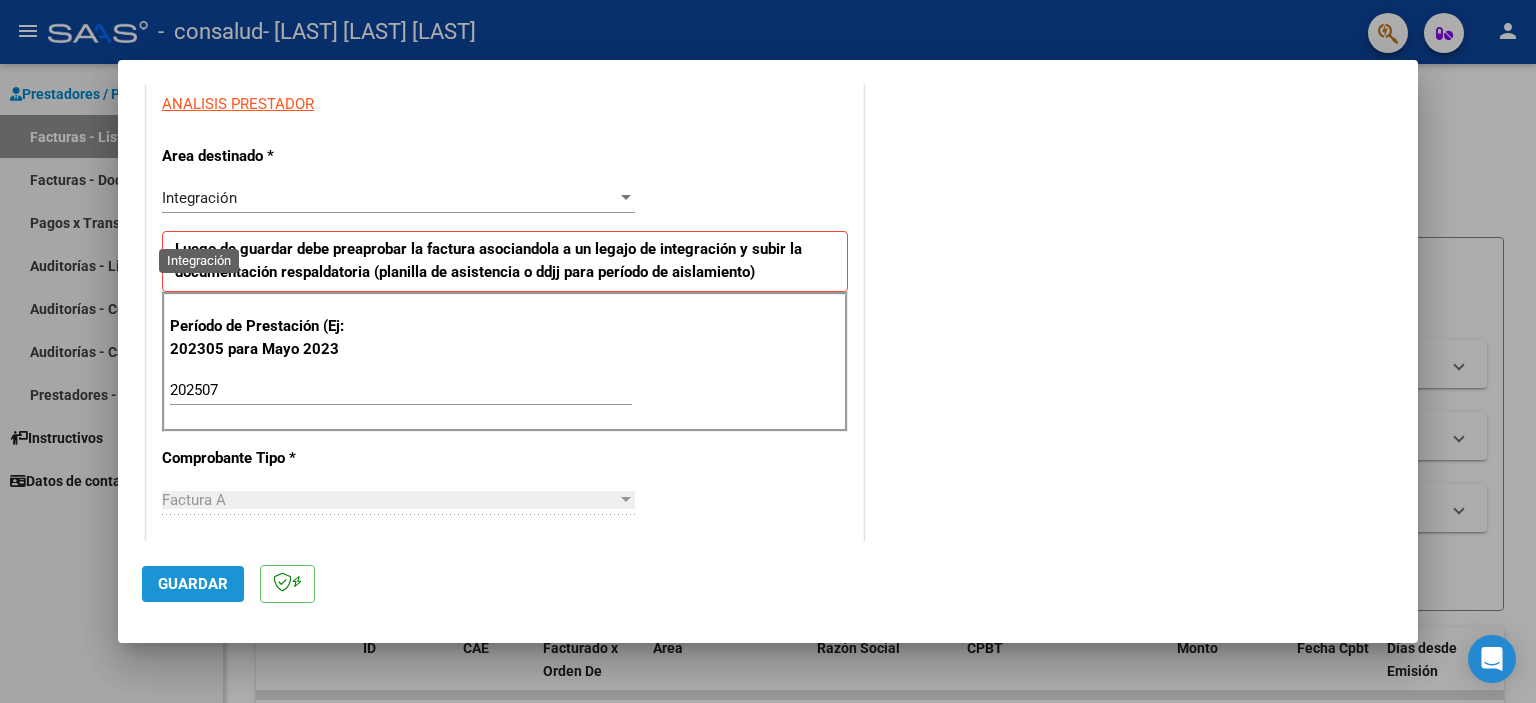 click on "Guardar" 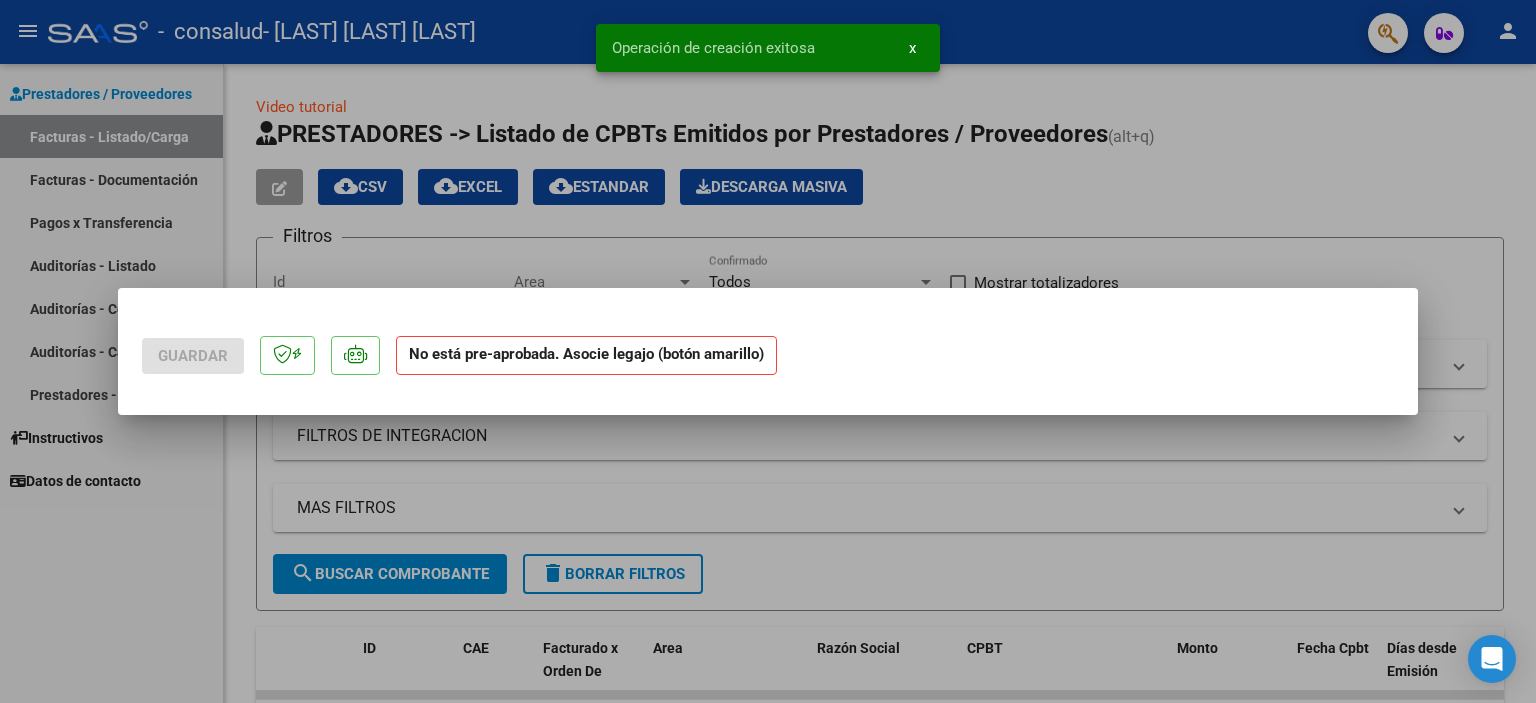 scroll, scrollTop: 0, scrollLeft: 0, axis: both 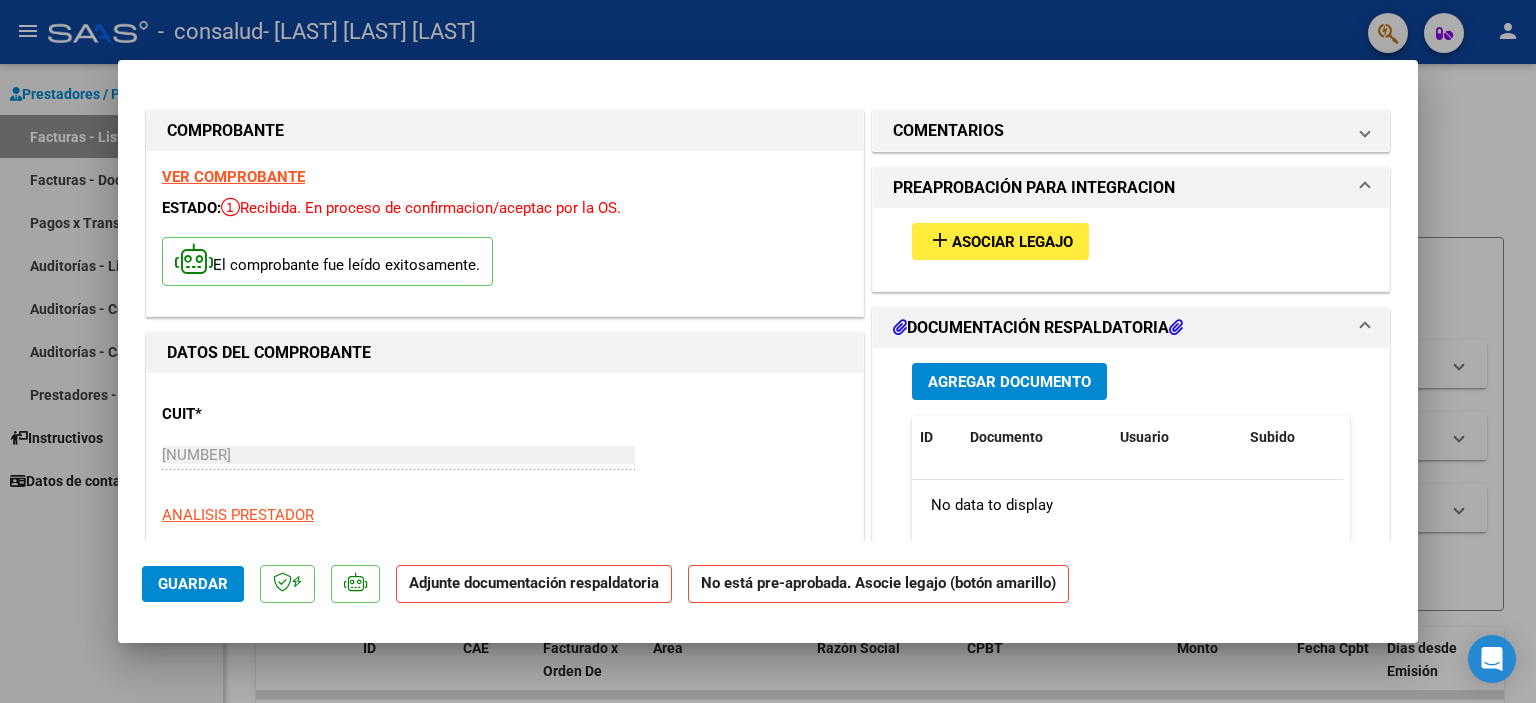 click on "Asociar Legajo" at bounding box center (1012, 242) 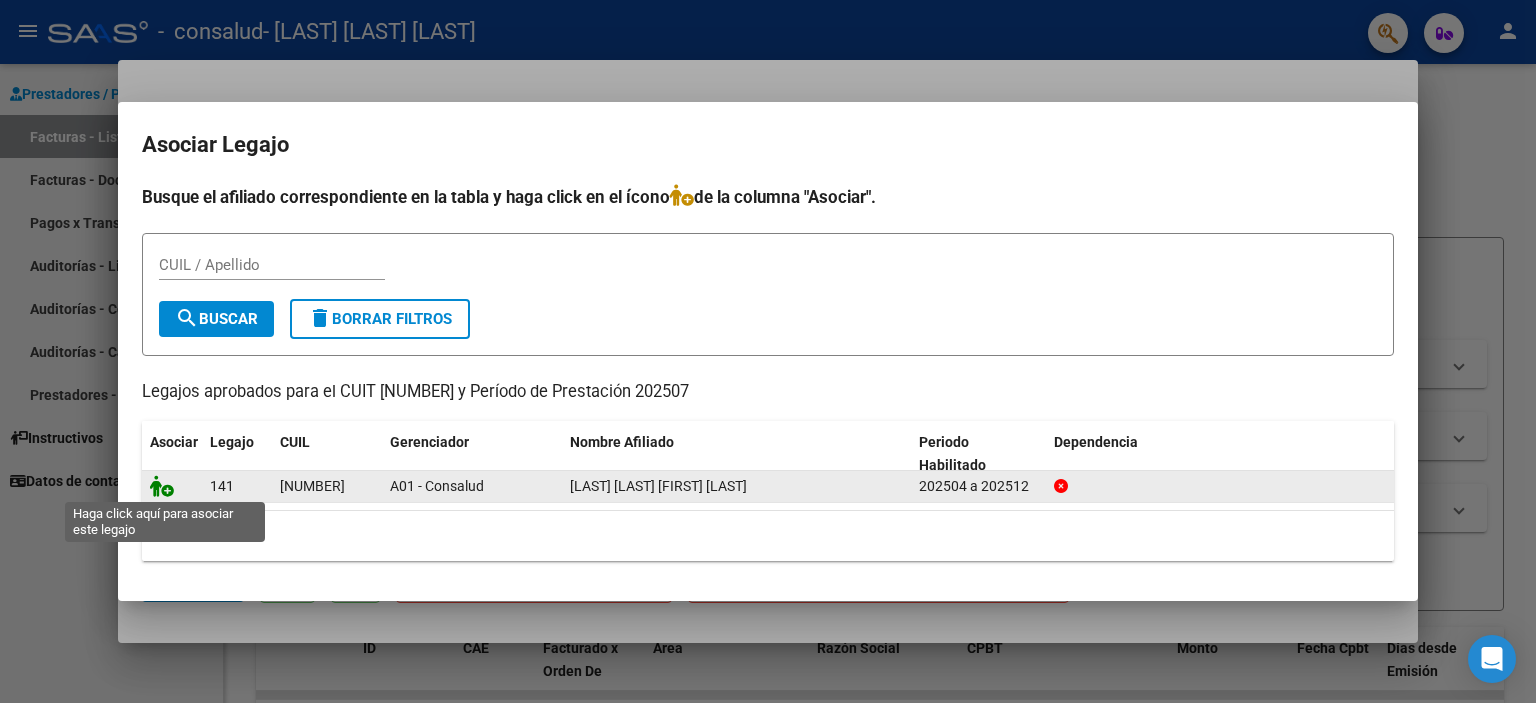 click 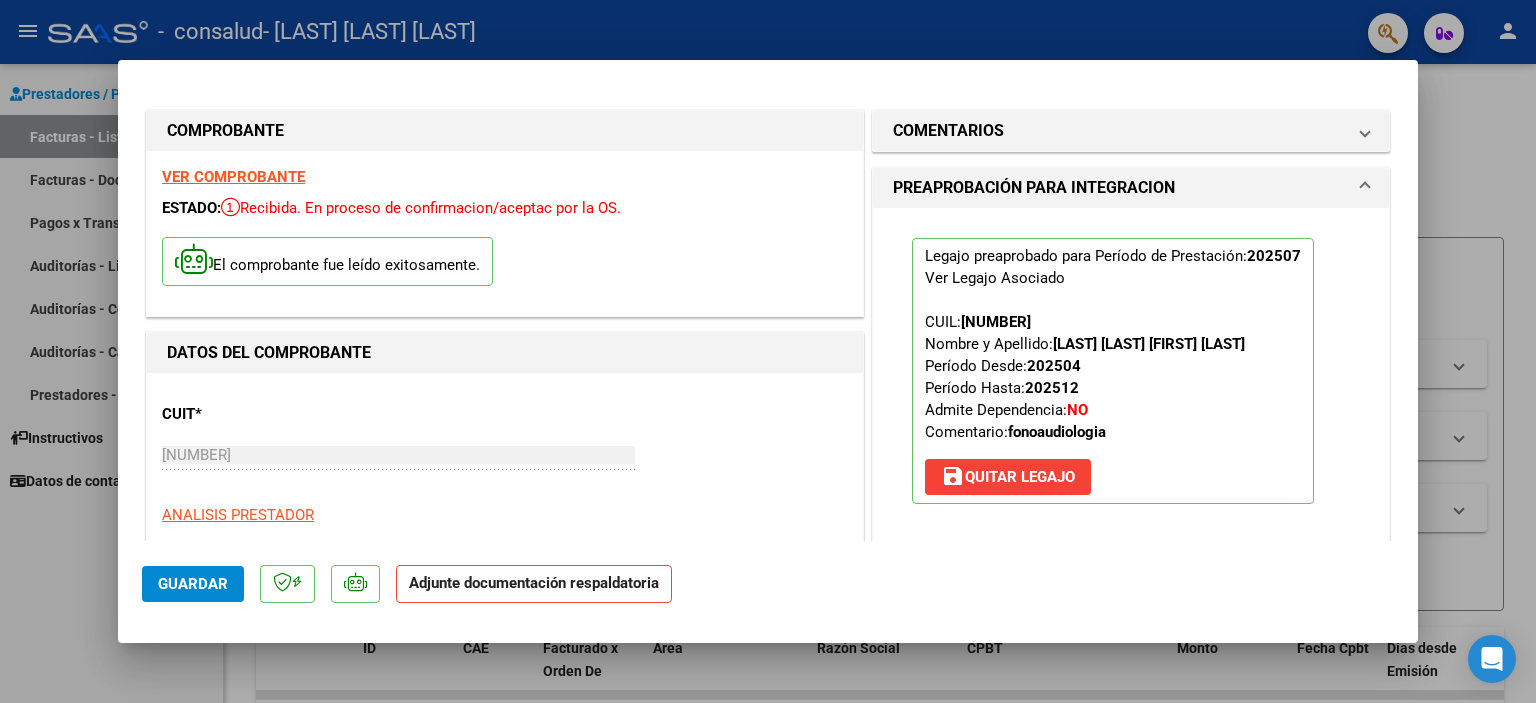 click on "Adjunte documentación respaldatoria" 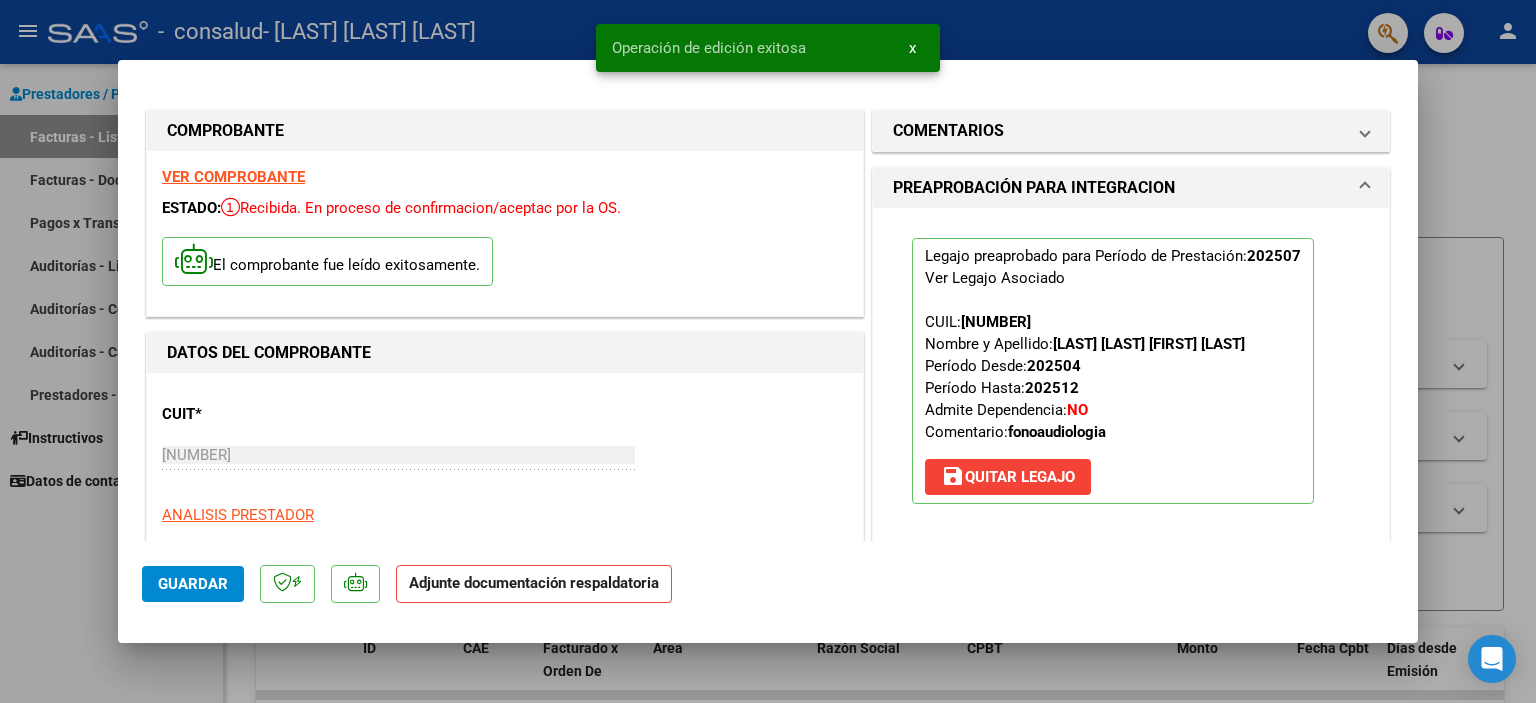 click on "Adjunte documentación respaldatoria" 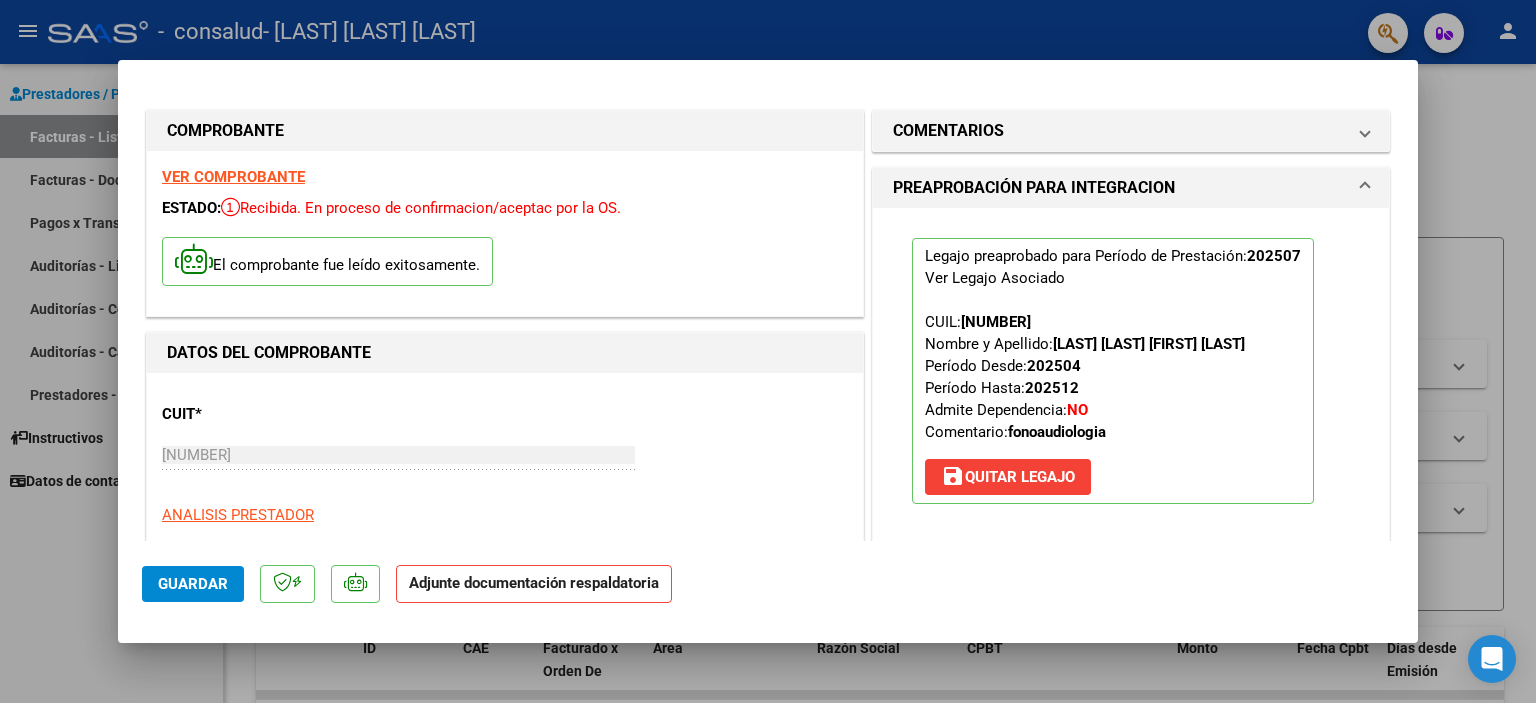 click on "Adjunte documentación respaldatoria" 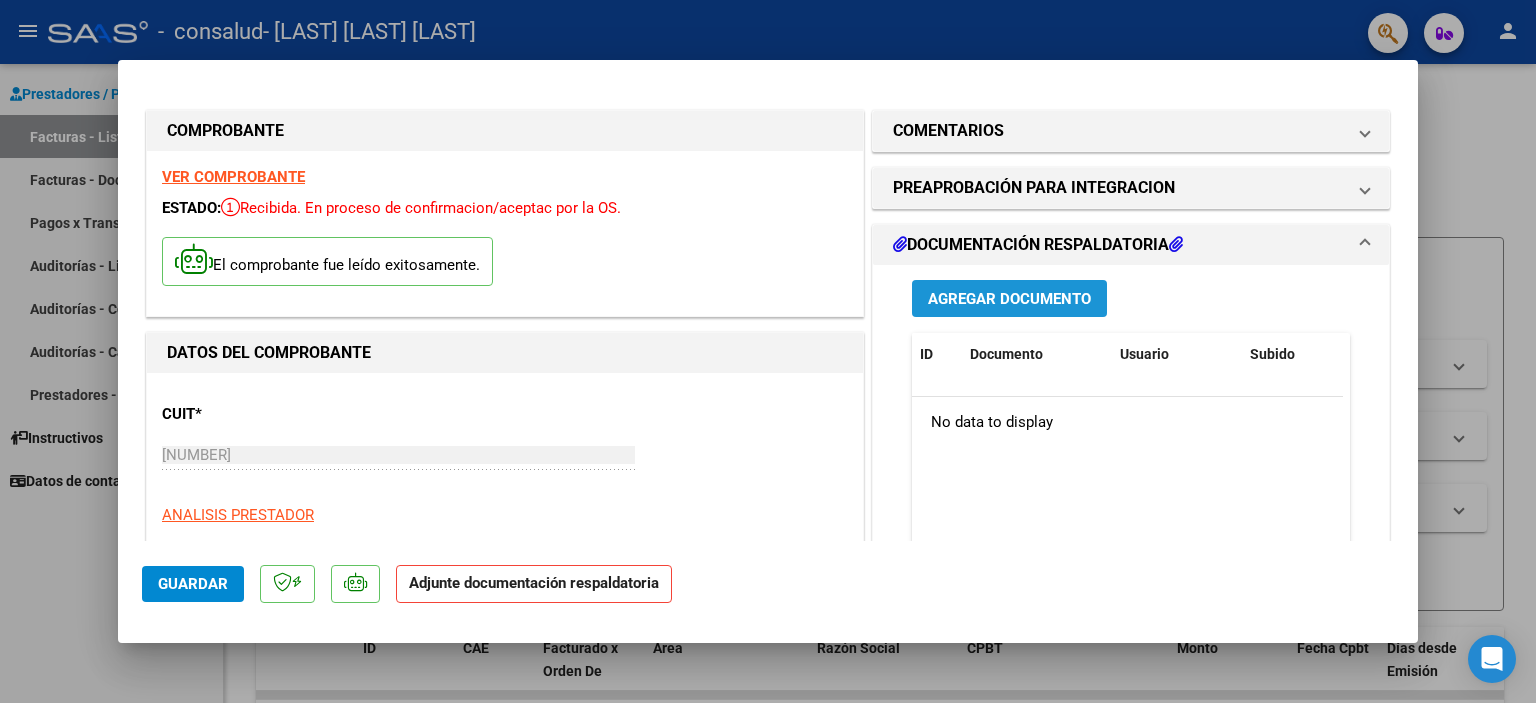 click on "Agregar Documento" at bounding box center [1009, 299] 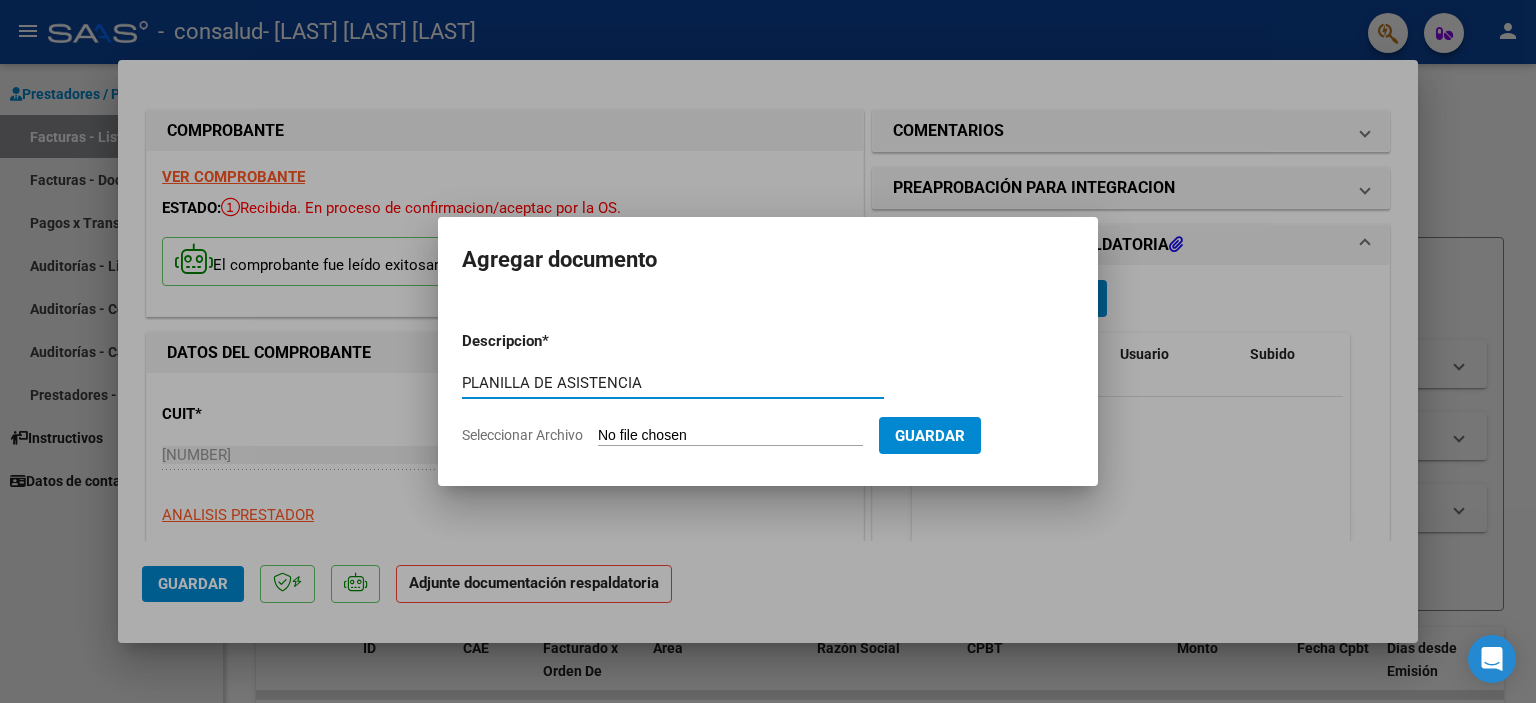 type on "PLANILLA DE ASISTENCIA" 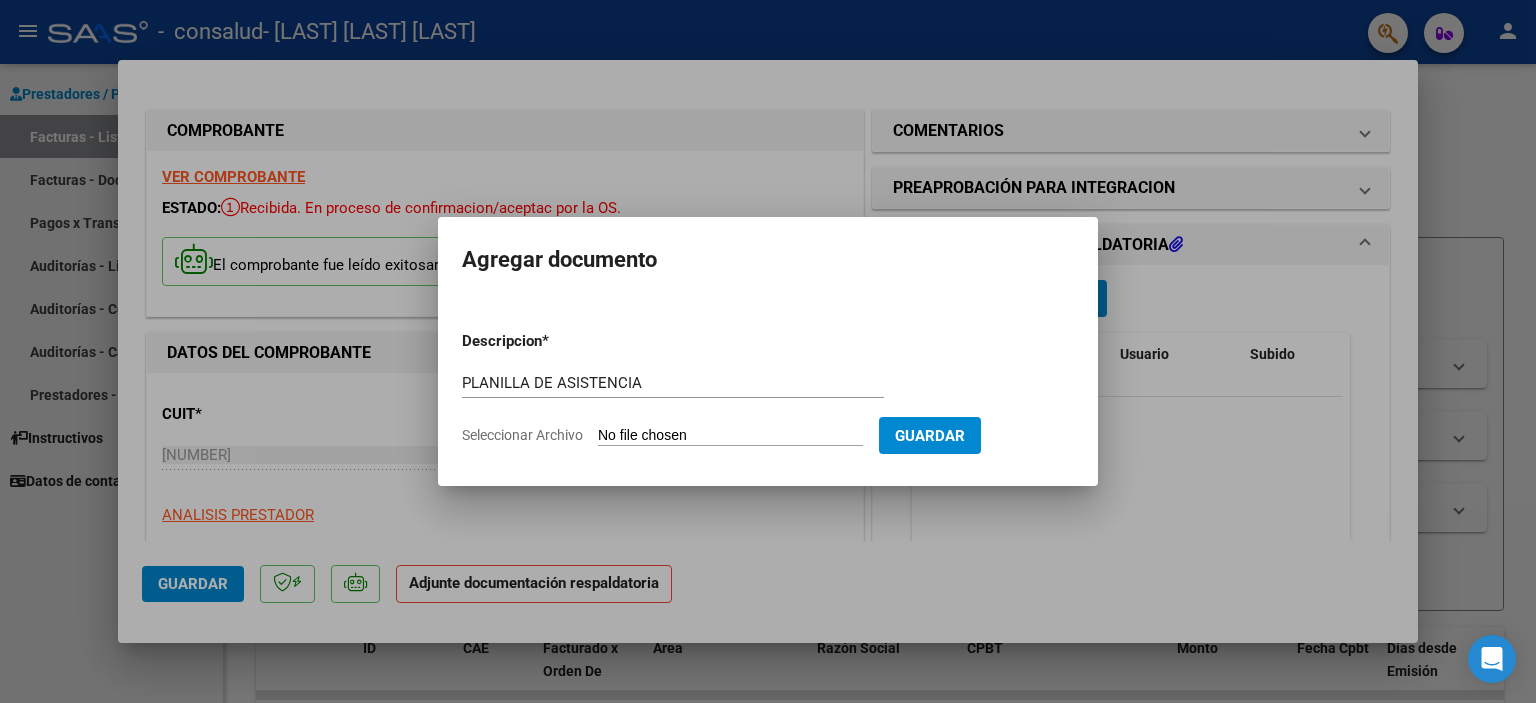 click on "Seleccionar Archivo" at bounding box center [730, 436] 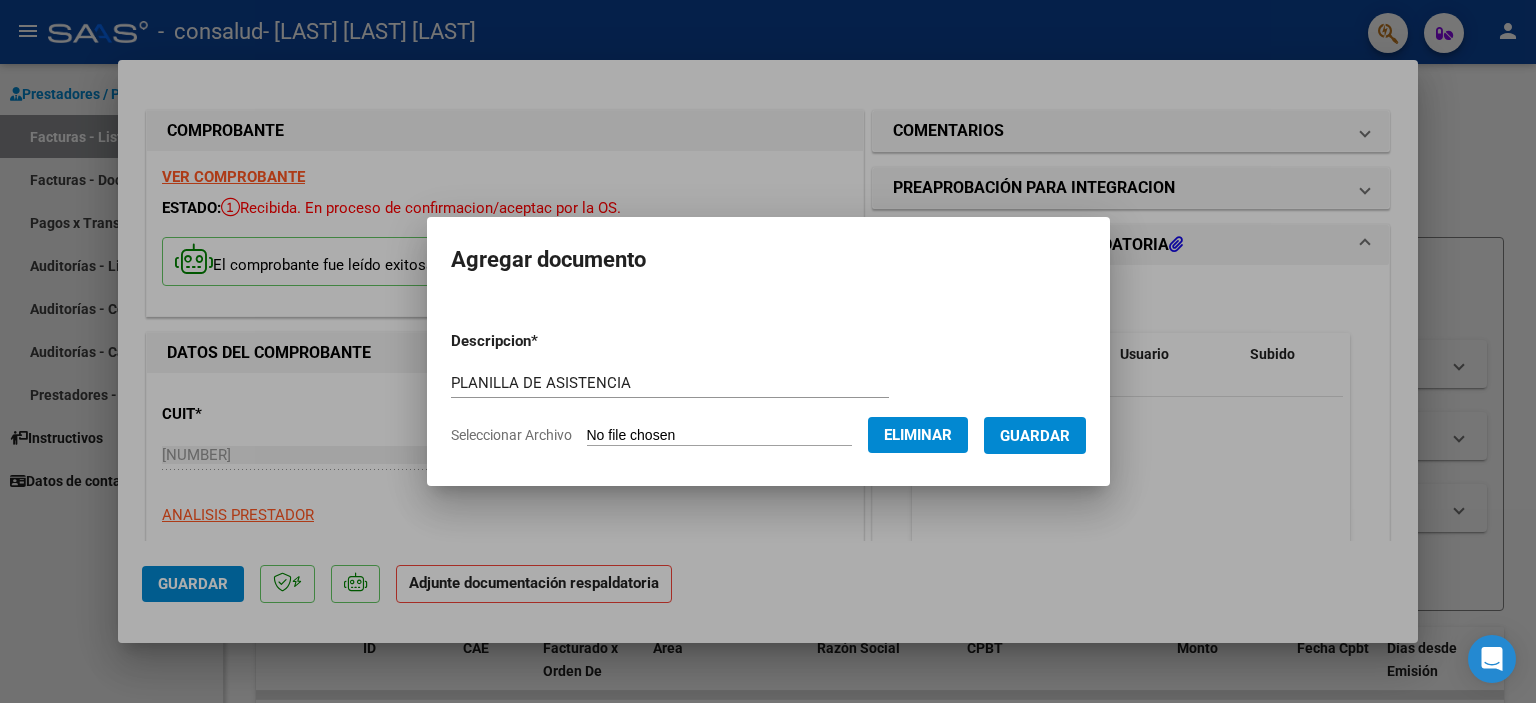 click on "Guardar" at bounding box center (1035, 436) 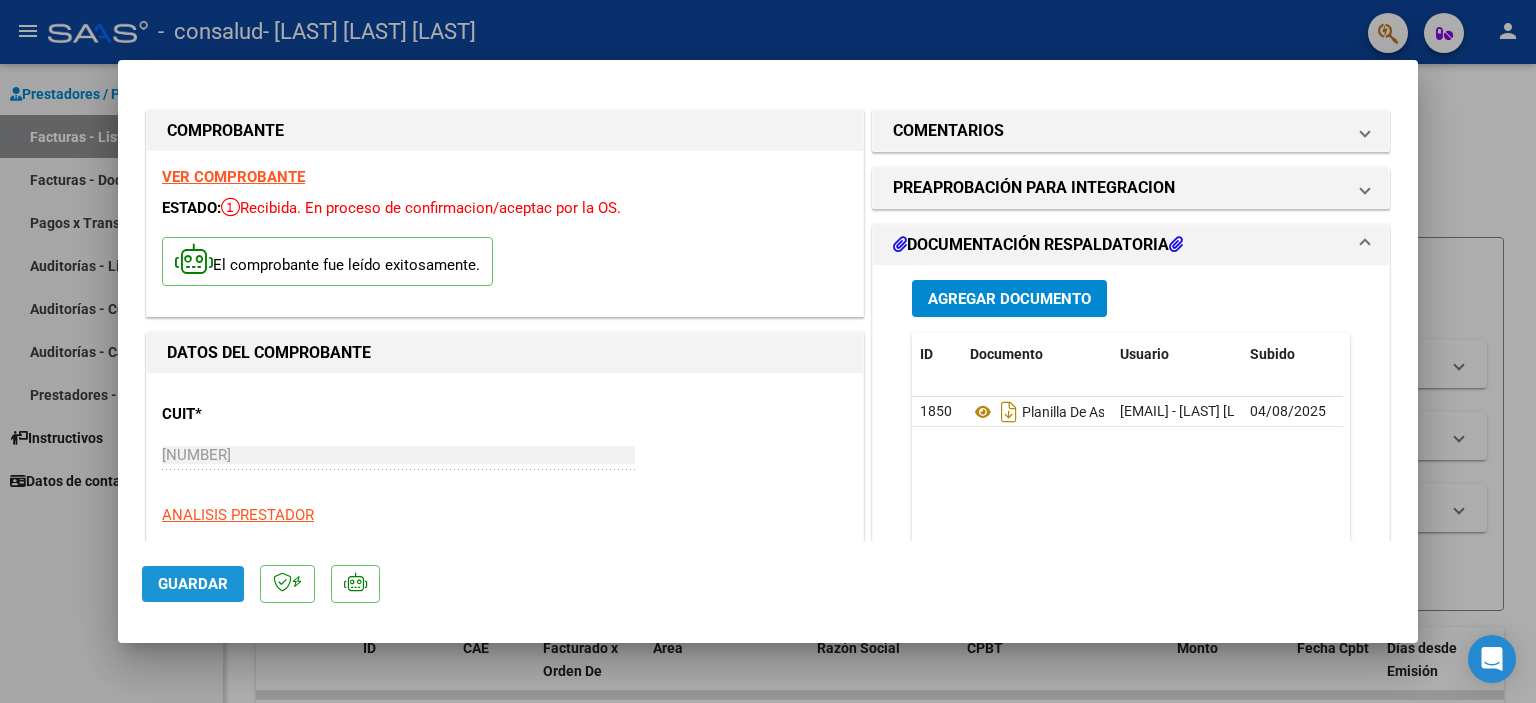 click on "Guardar" 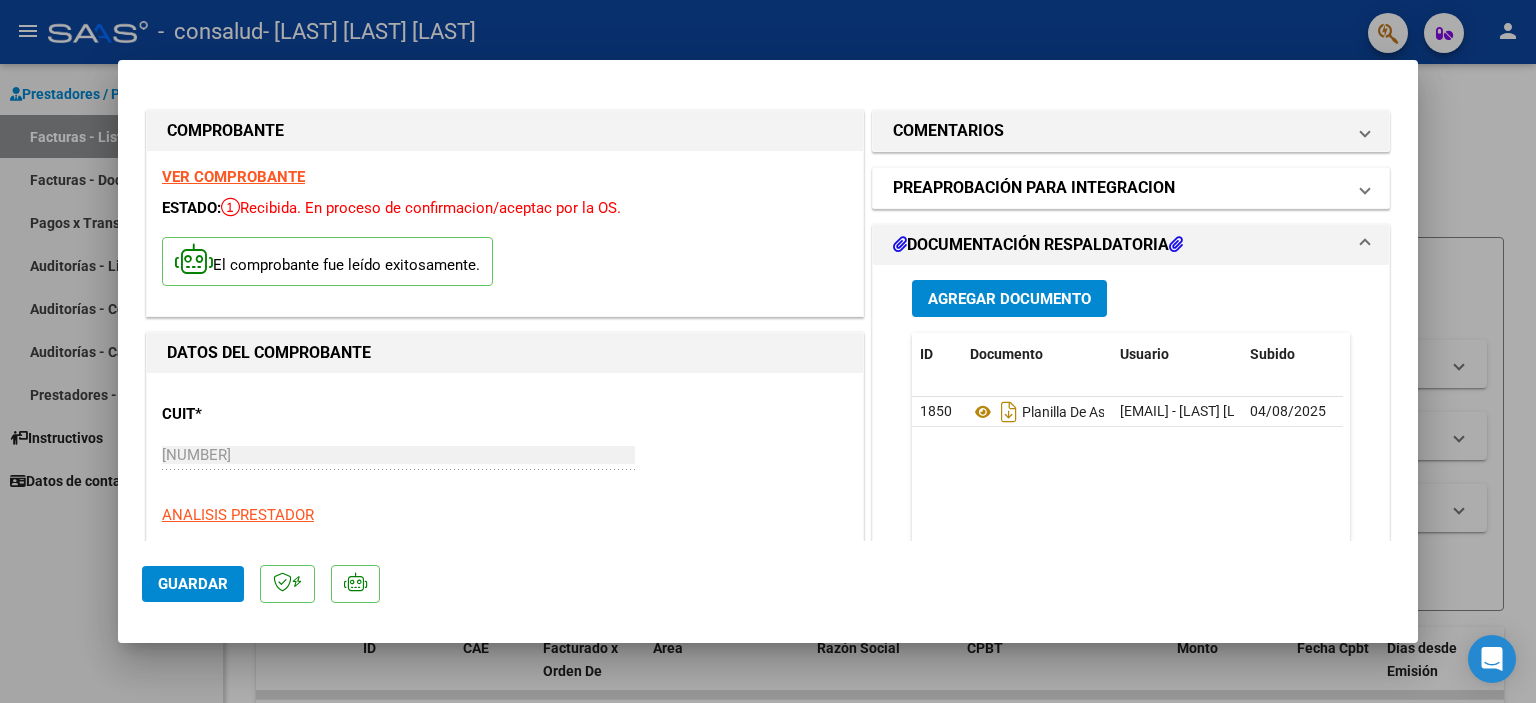 click on "PREAPROBACIÓN PARA INTEGRACION" at bounding box center (1034, 188) 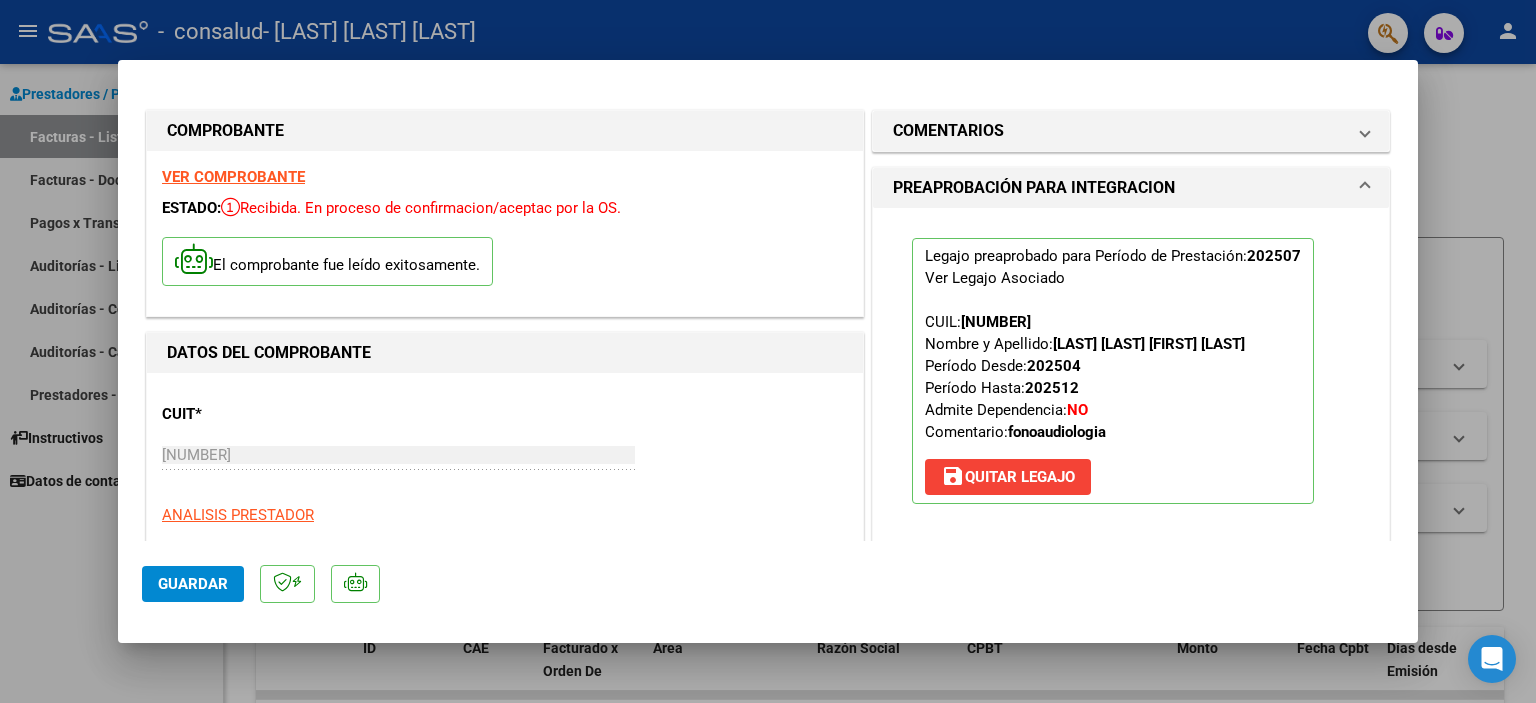 click on "PREAPROBACIÓN PARA INTEGRACION" at bounding box center [1131, 188] 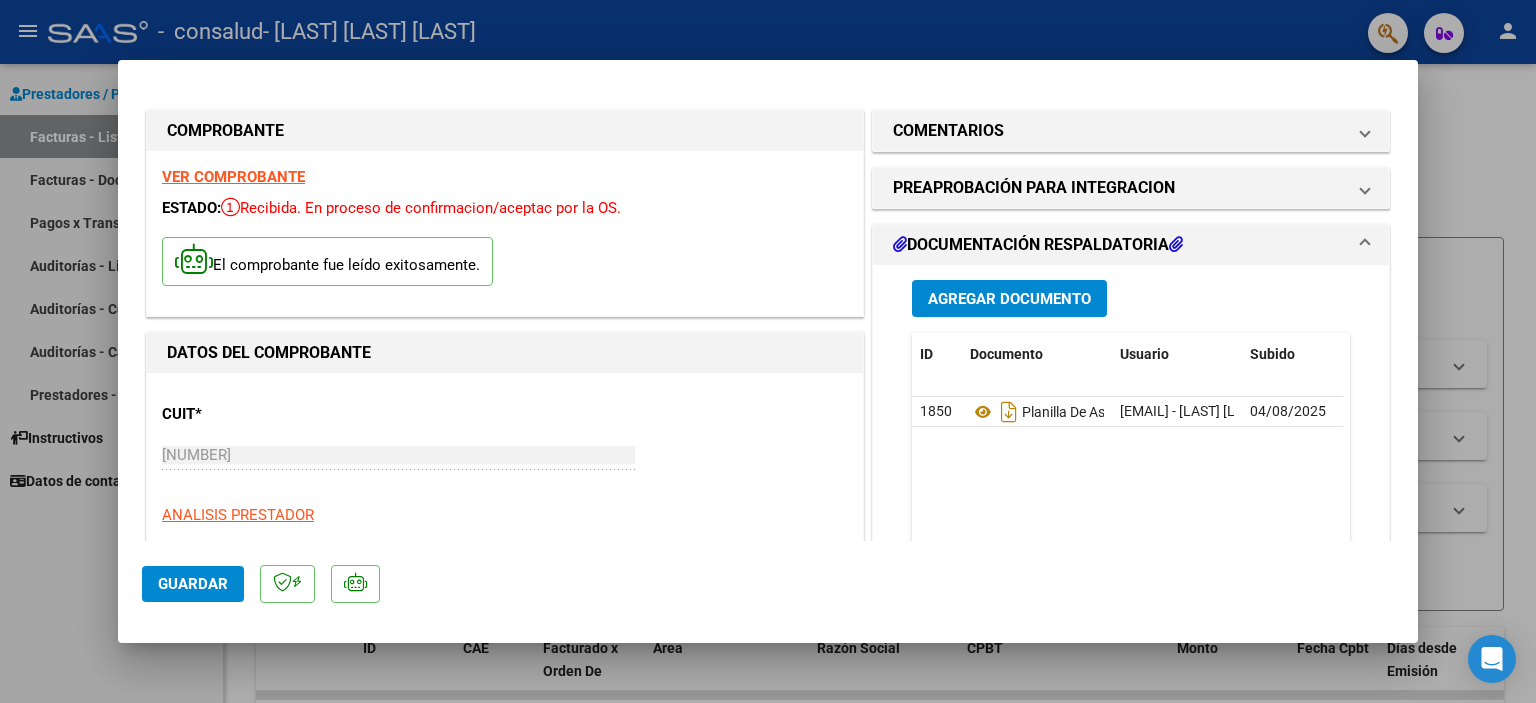 click on "Guardar" 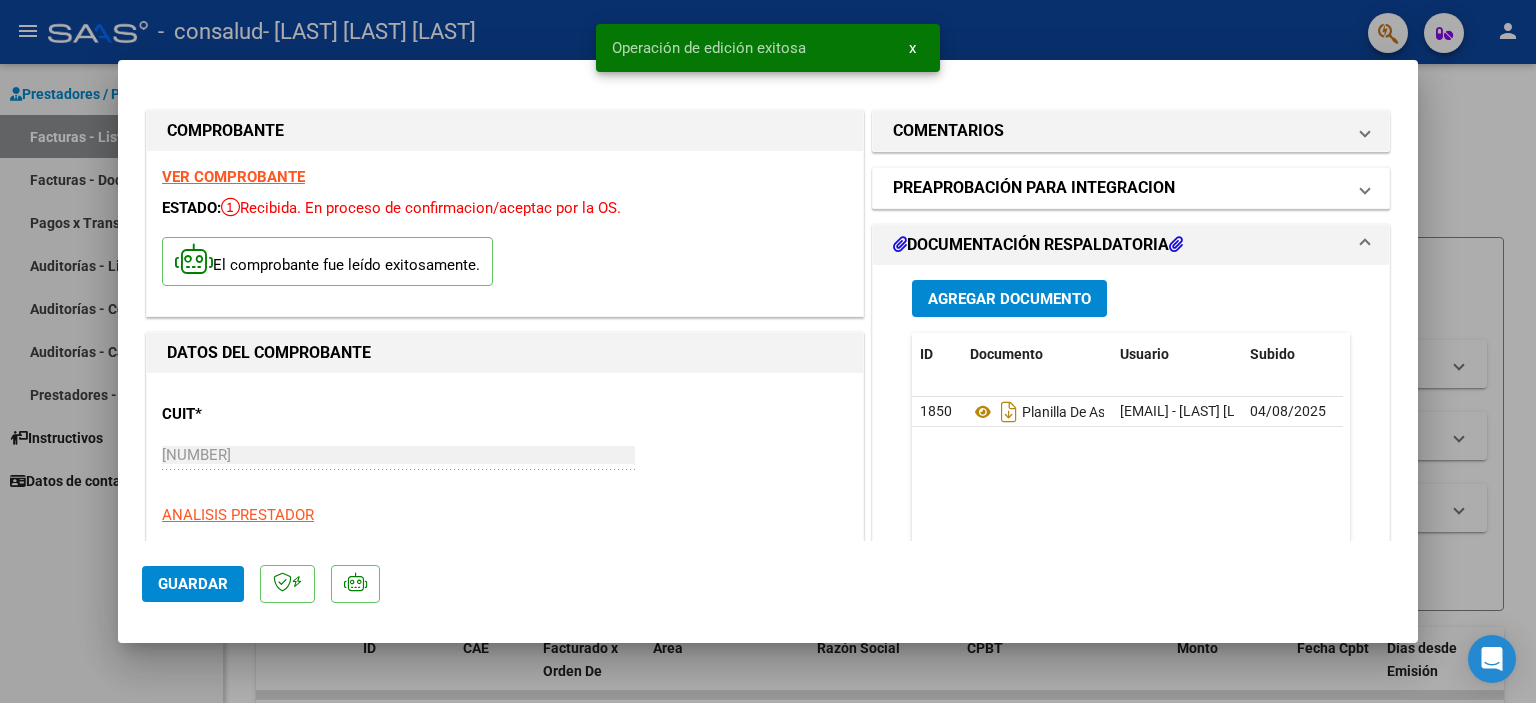 click on "PREAPROBACIÓN PARA INTEGRACION" at bounding box center (1034, 188) 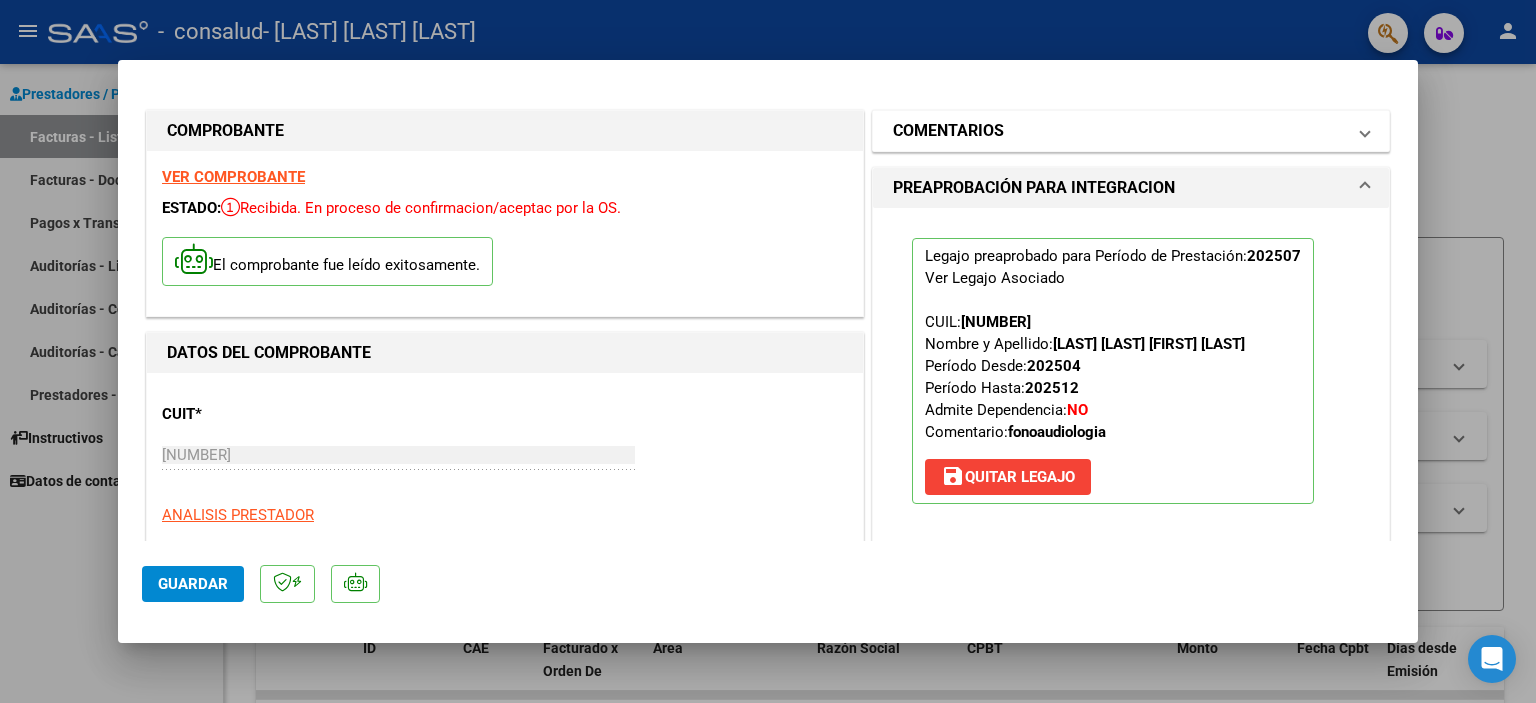 click on "COMENTARIOS" at bounding box center (948, 131) 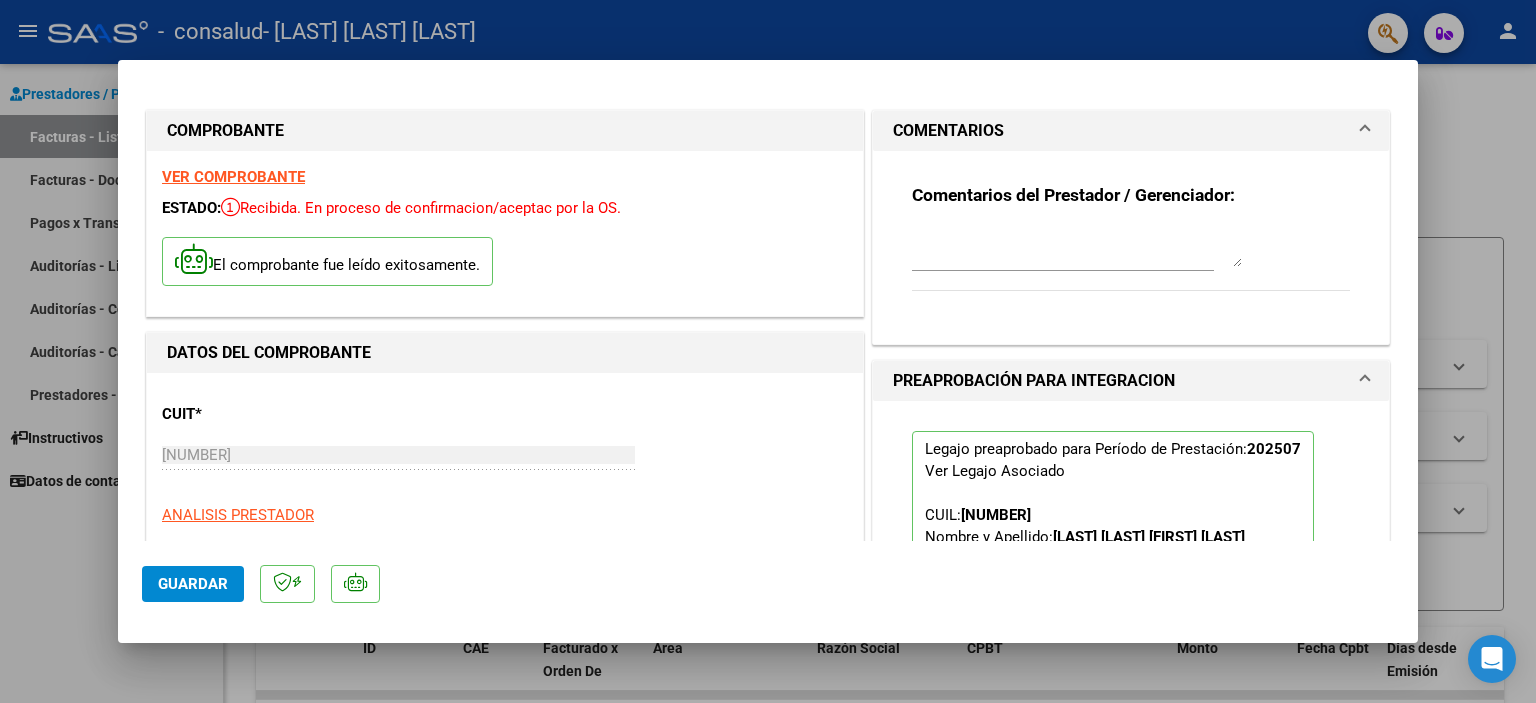 click on "COMENTARIOS" at bounding box center [948, 131] 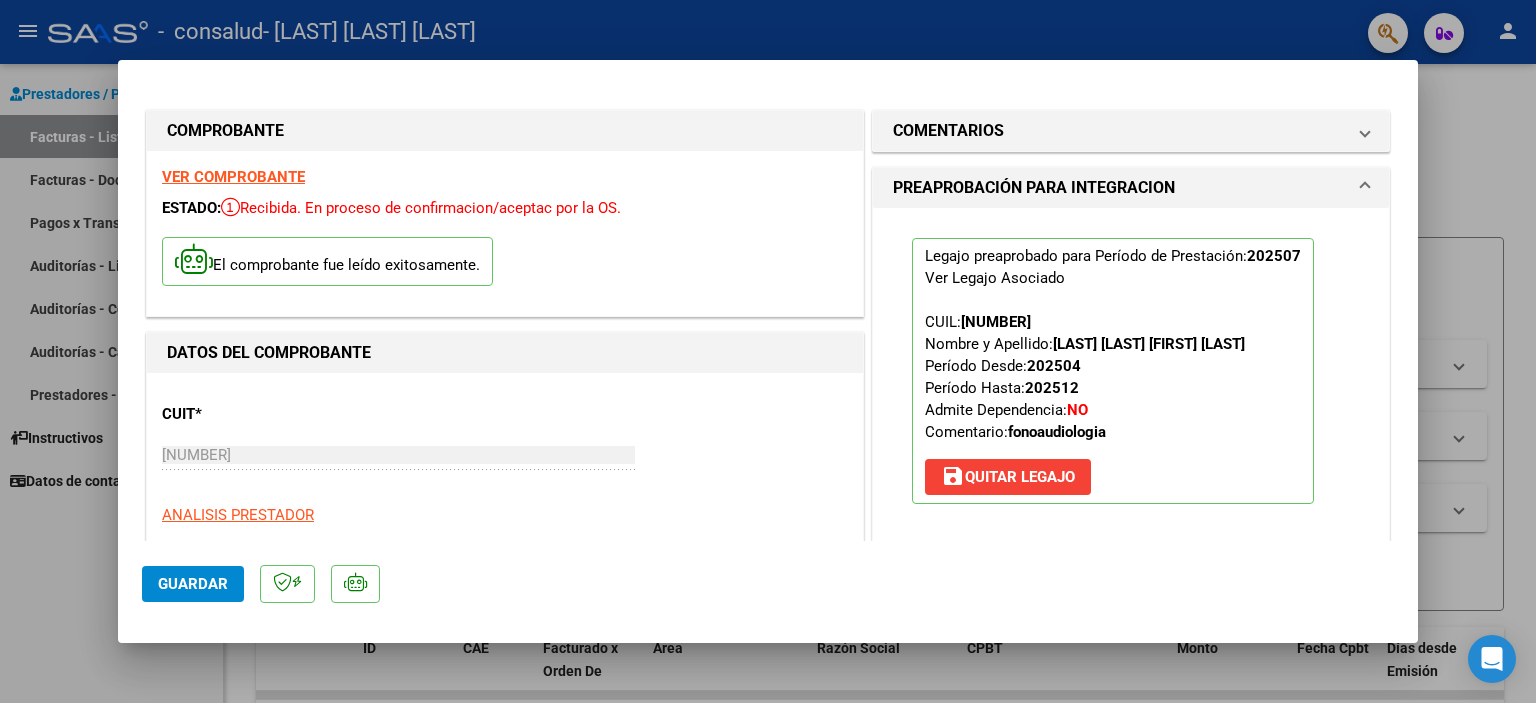 click on "PREAPROBACIÓN PARA INTEGRACION" at bounding box center (1034, 188) 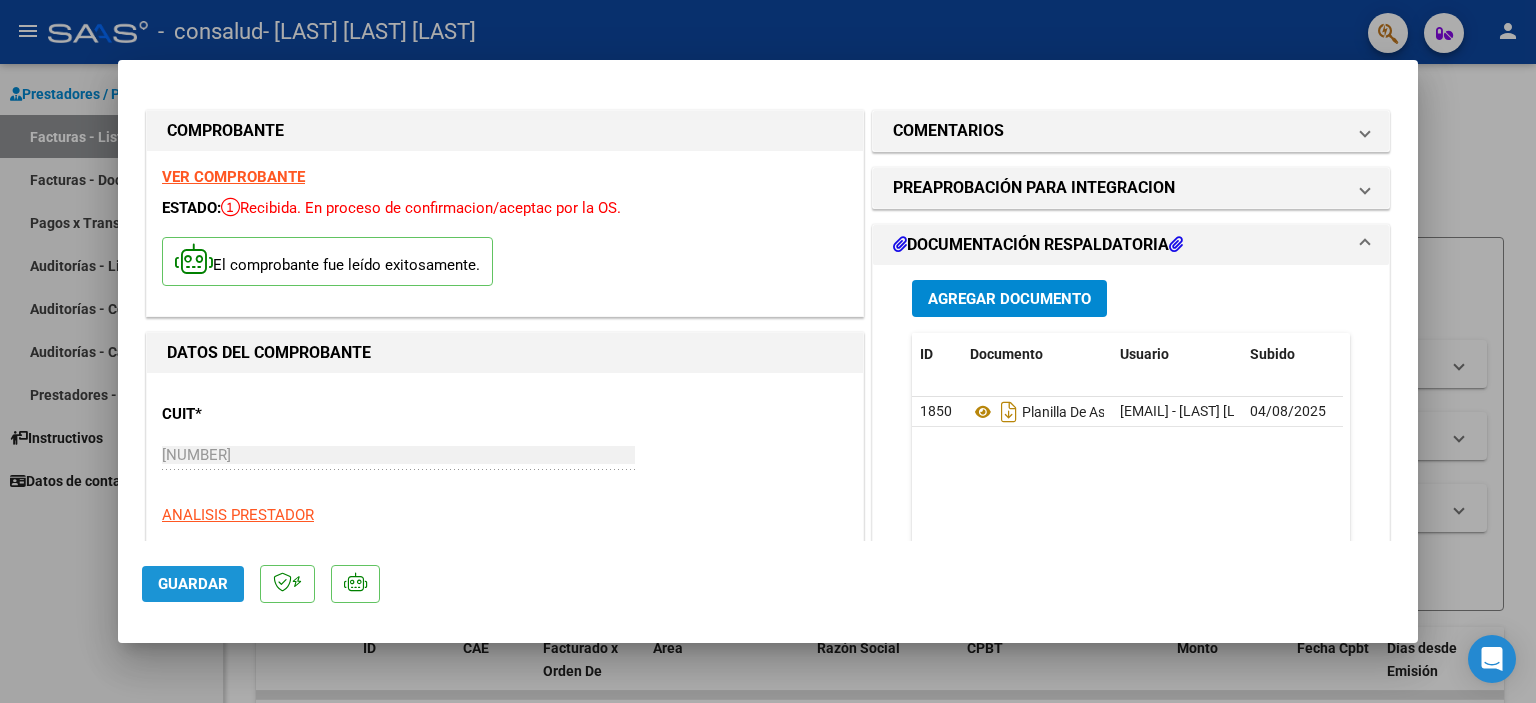 click on "Guardar" 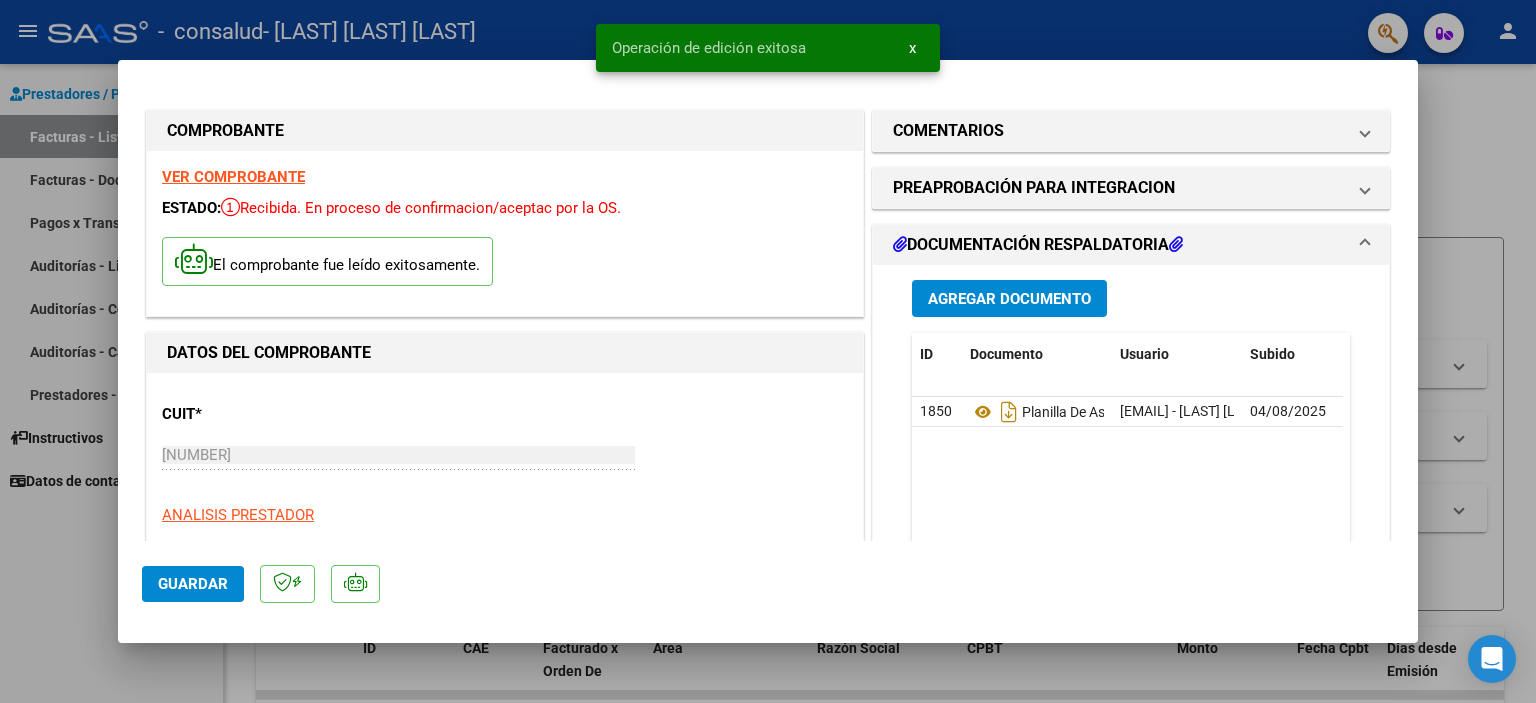 click at bounding box center (768, 351) 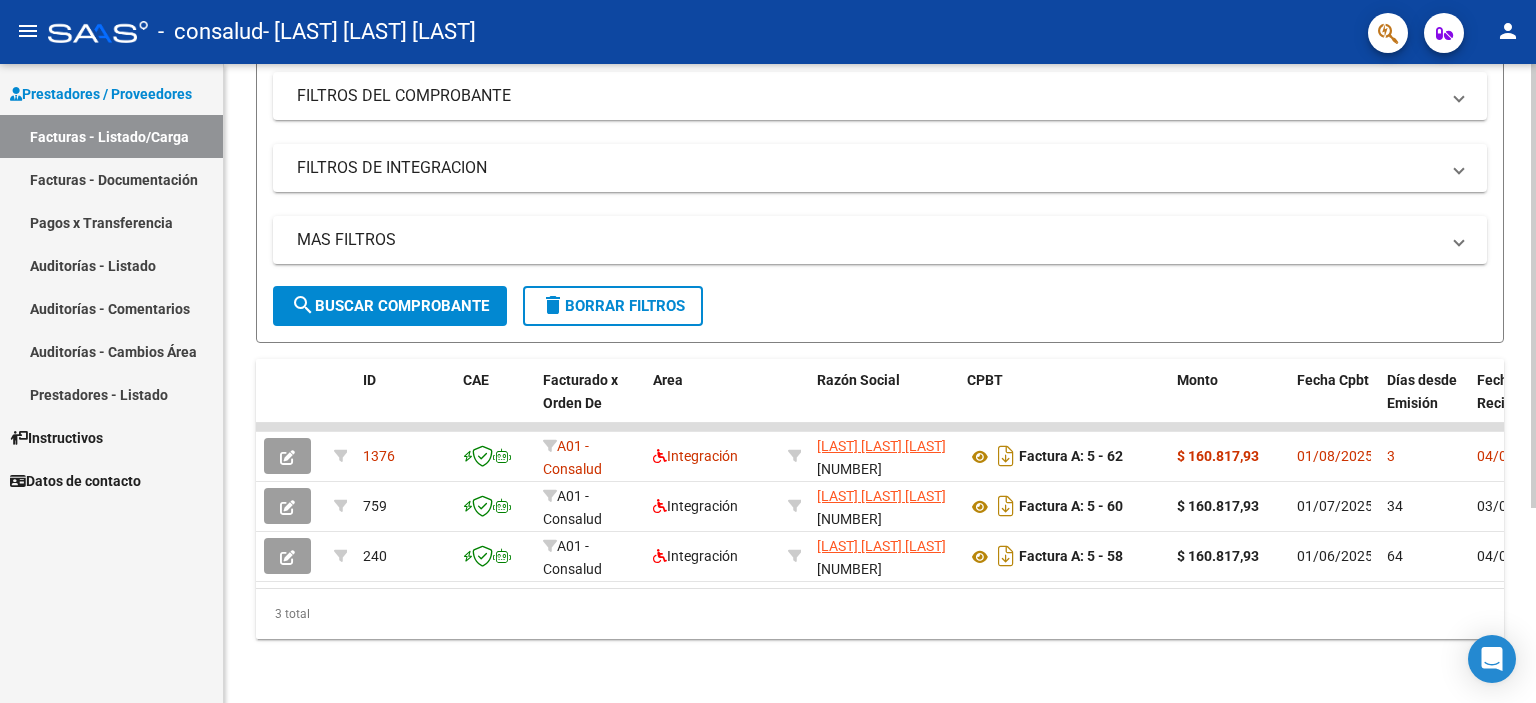scroll, scrollTop: 280, scrollLeft: 0, axis: vertical 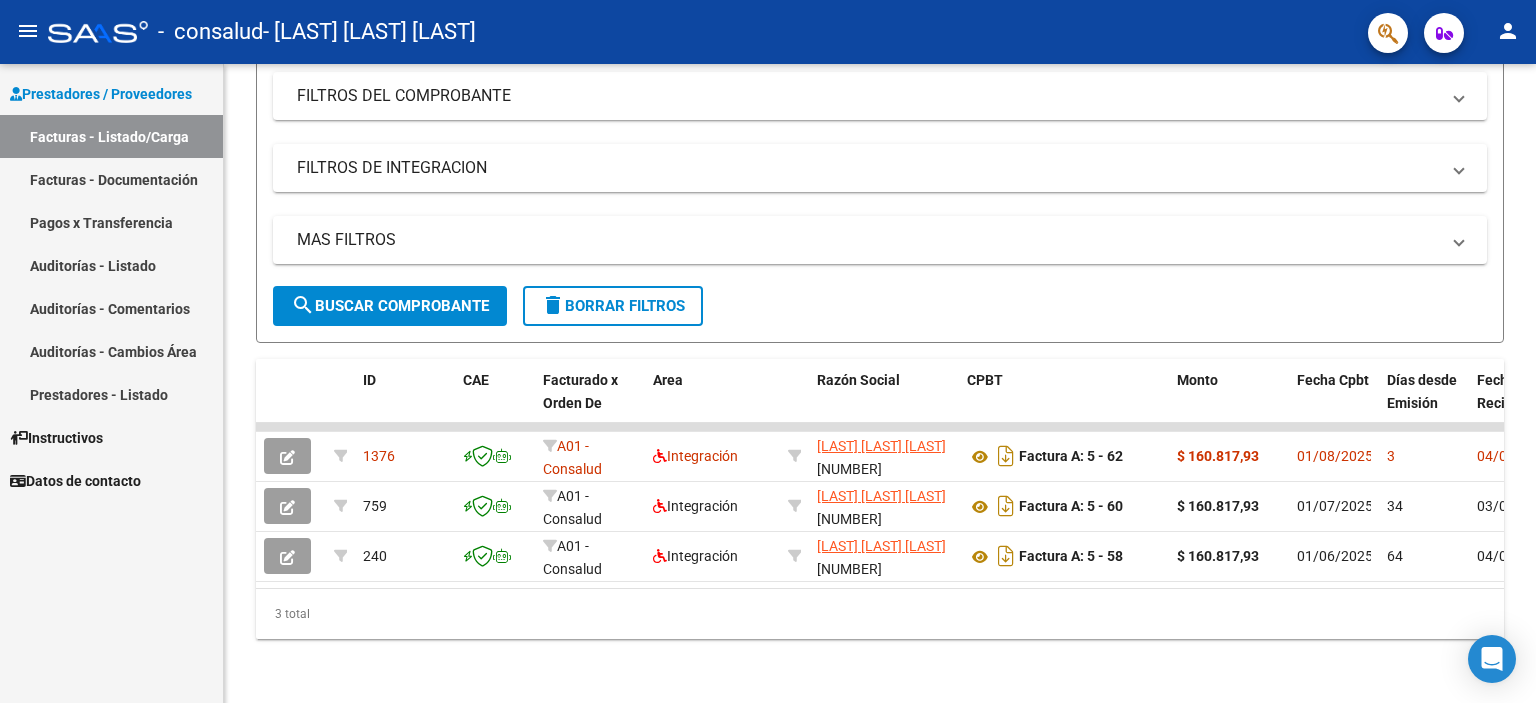 click on "person" 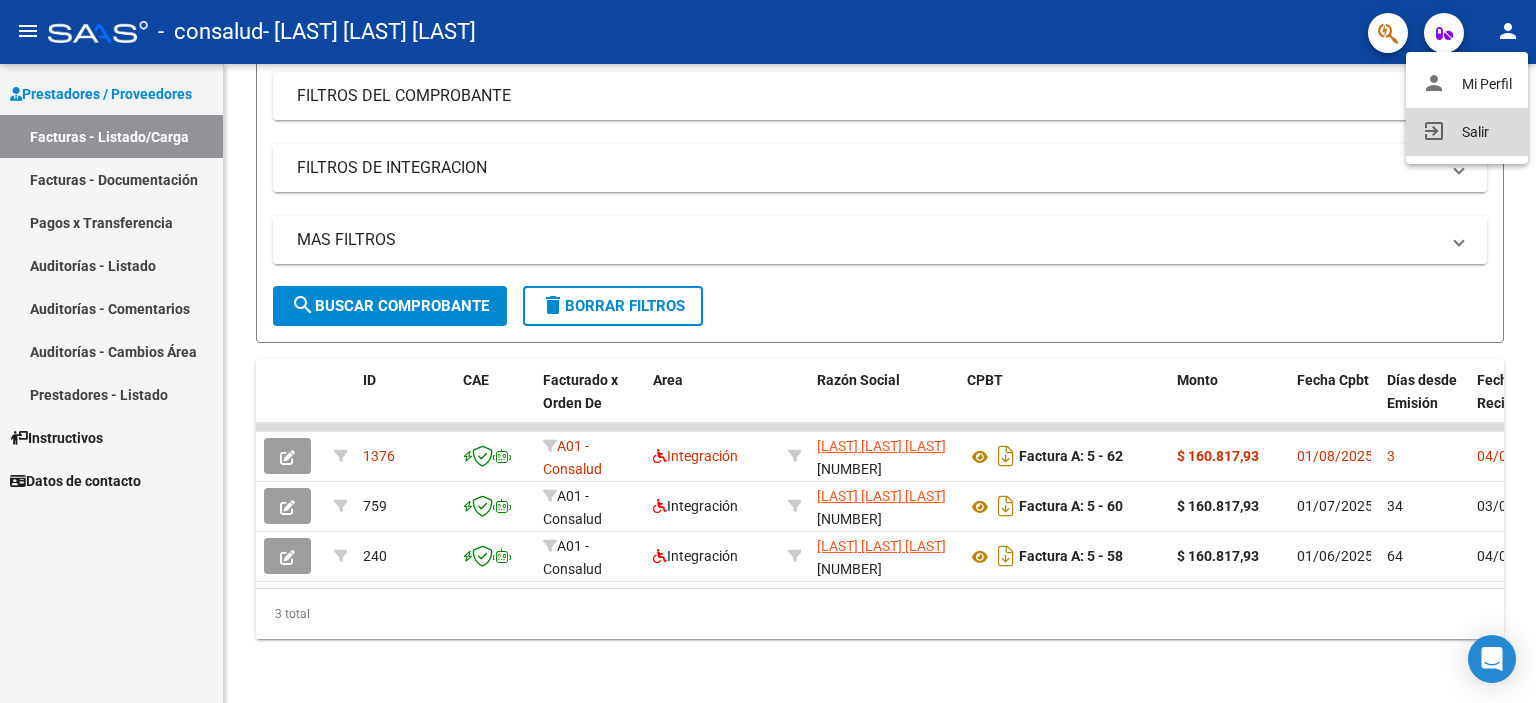 click on "exit_to_app  Salir" at bounding box center (1467, 132) 